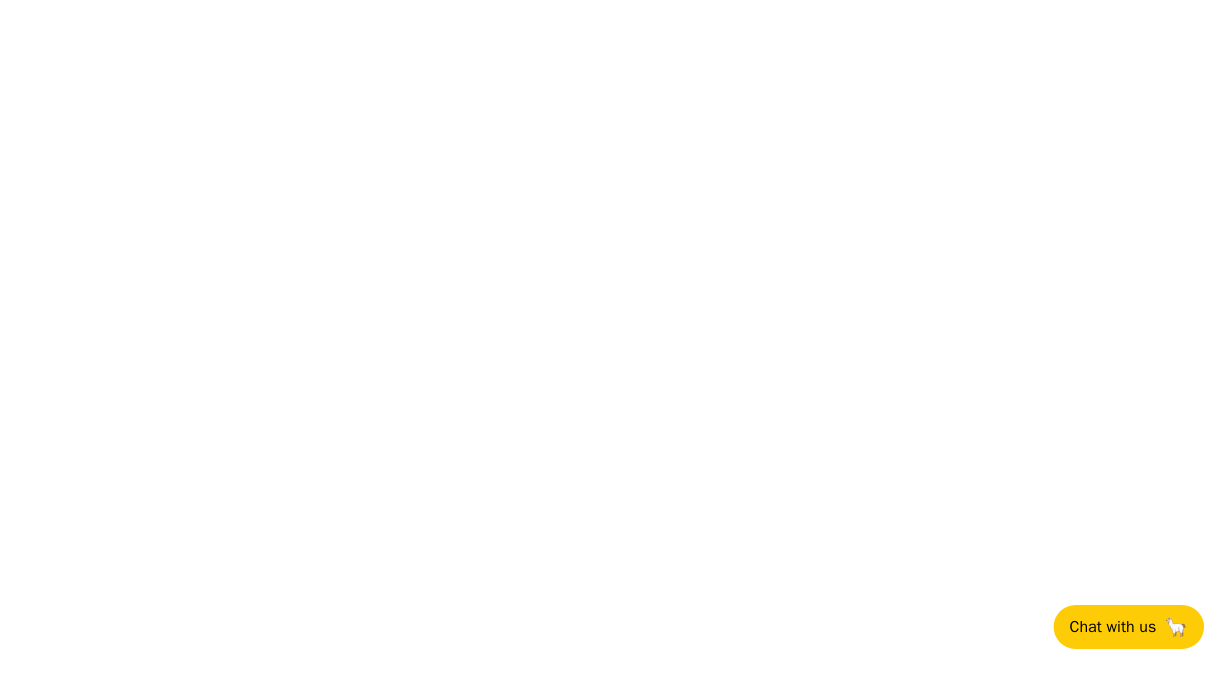 scroll, scrollTop: 0, scrollLeft: 0, axis: both 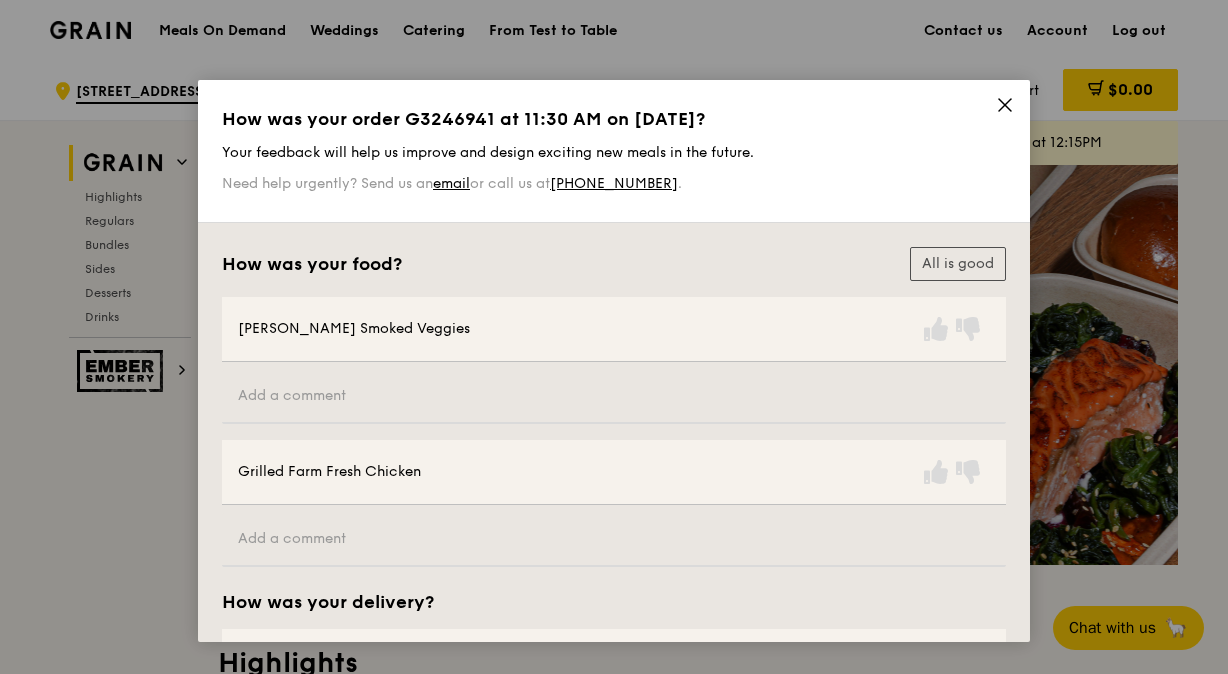 click 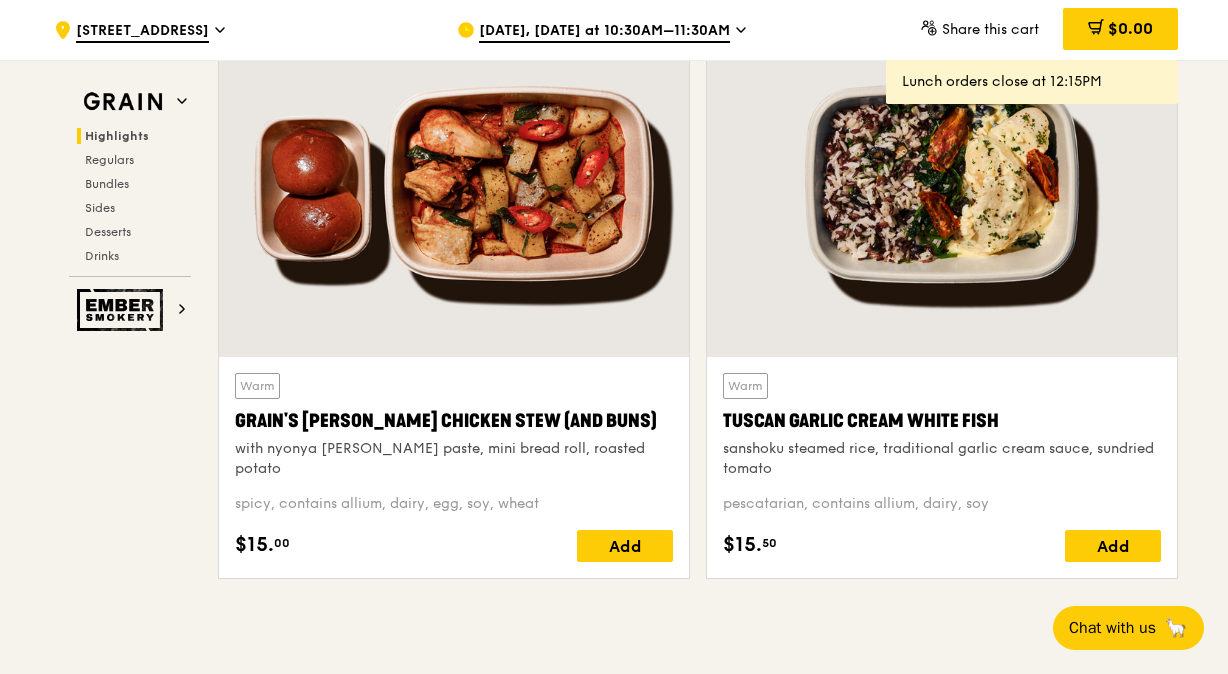 scroll, scrollTop: 718, scrollLeft: 0, axis: vertical 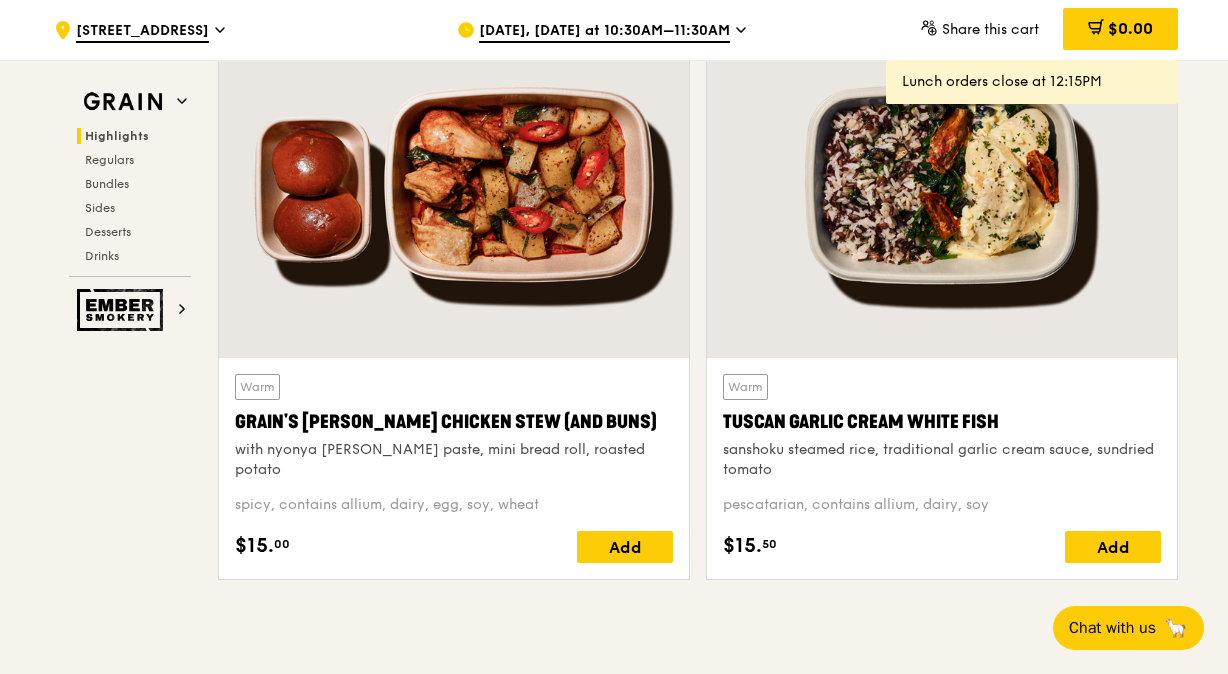 click on "Tuscan Garlic Cream White Fish" at bounding box center (942, 422) 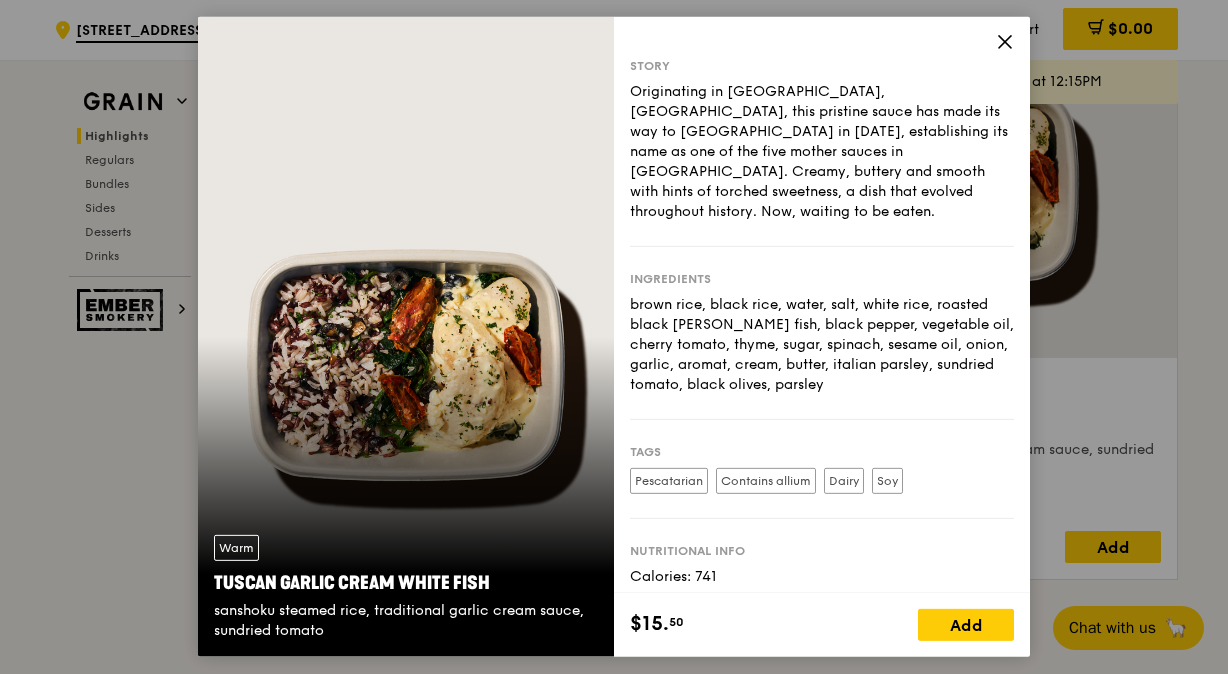 scroll, scrollTop: 0, scrollLeft: 0, axis: both 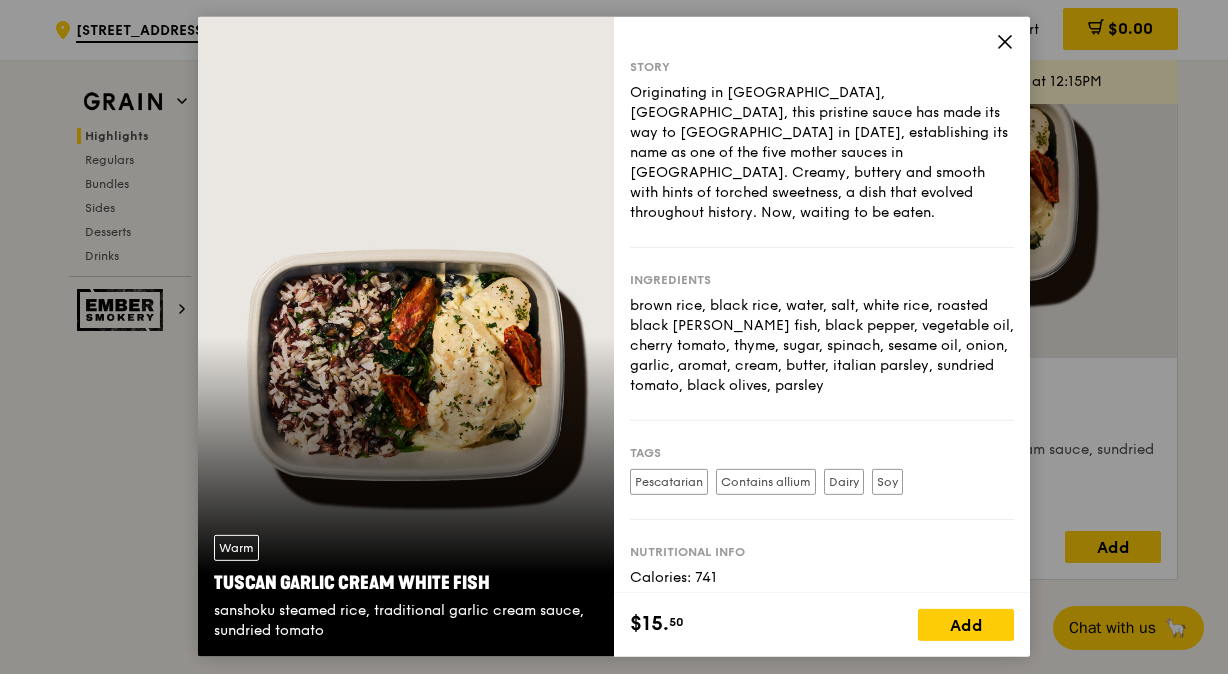 click 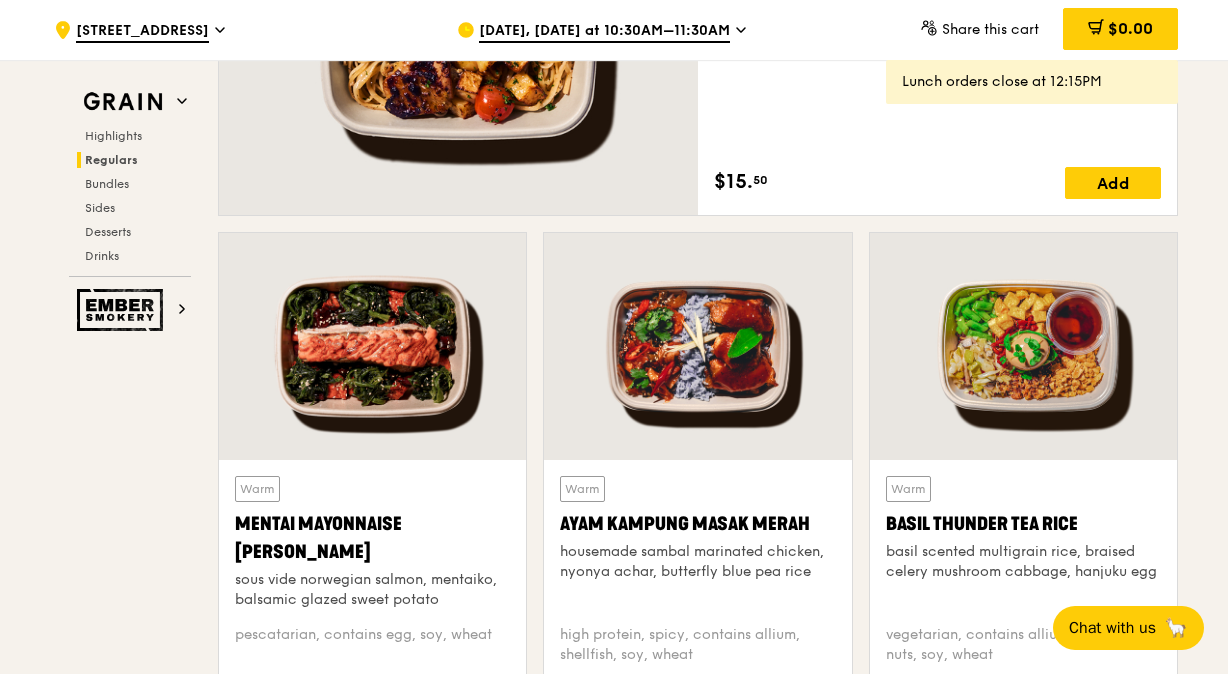 scroll, scrollTop: 1619, scrollLeft: 0, axis: vertical 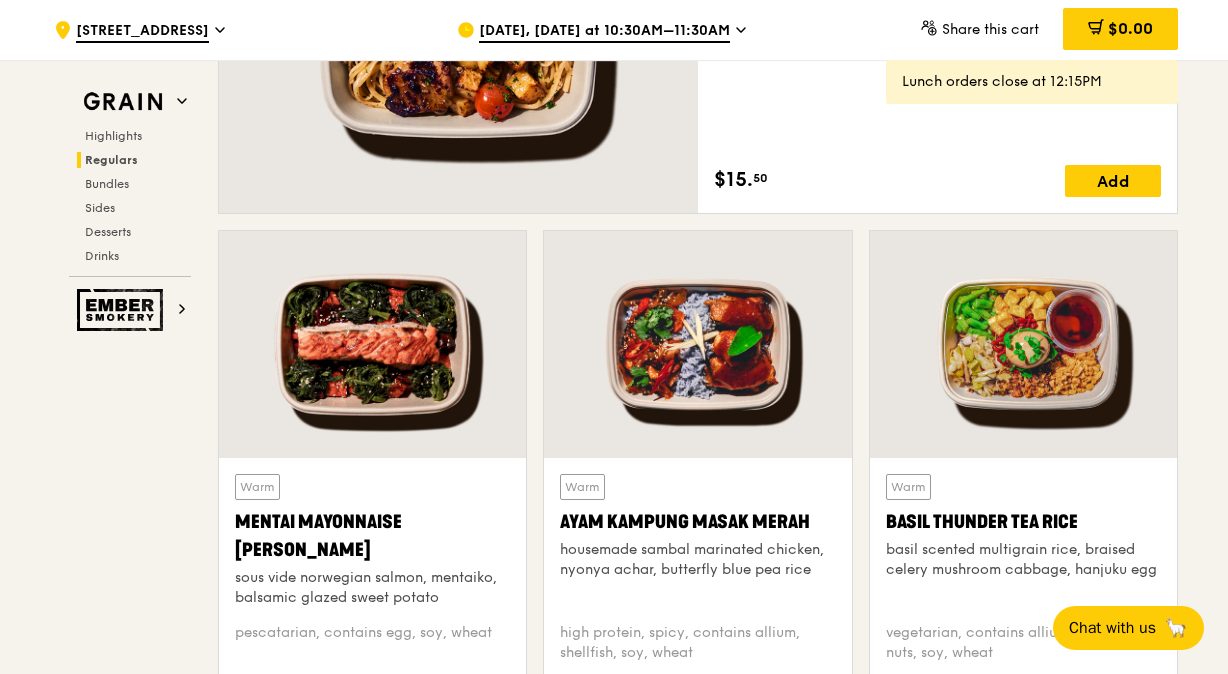 click at bounding box center (372, 344) 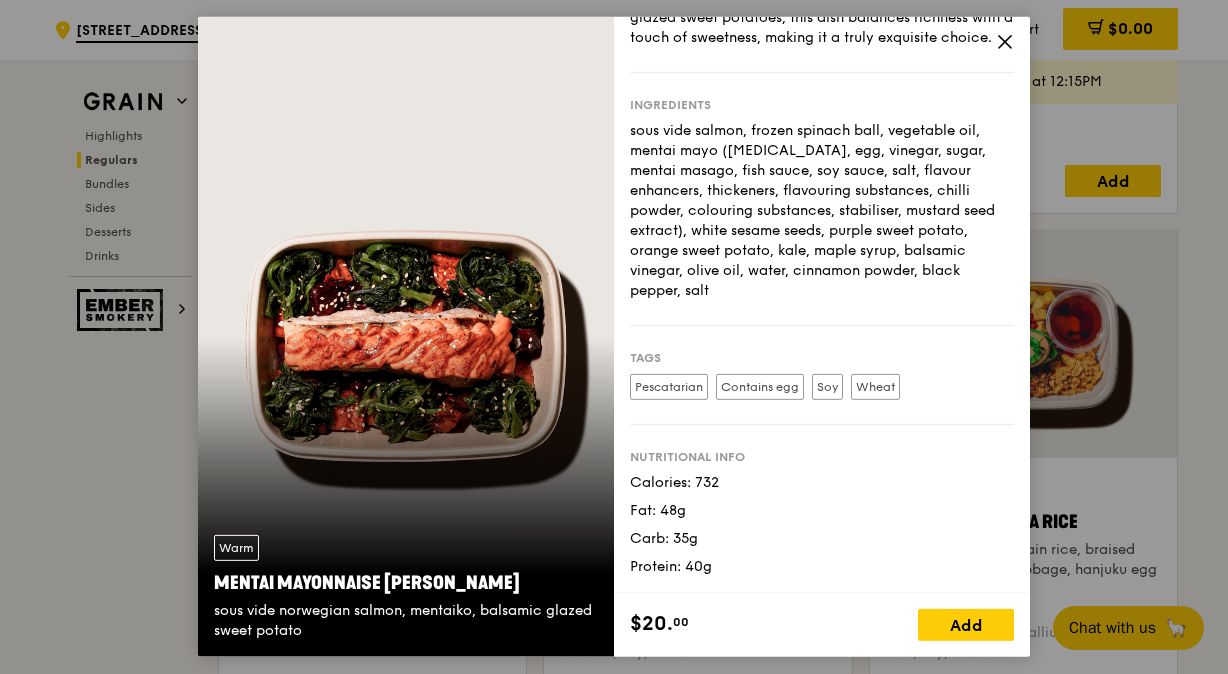scroll, scrollTop: 38, scrollLeft: 0, axis: vertical 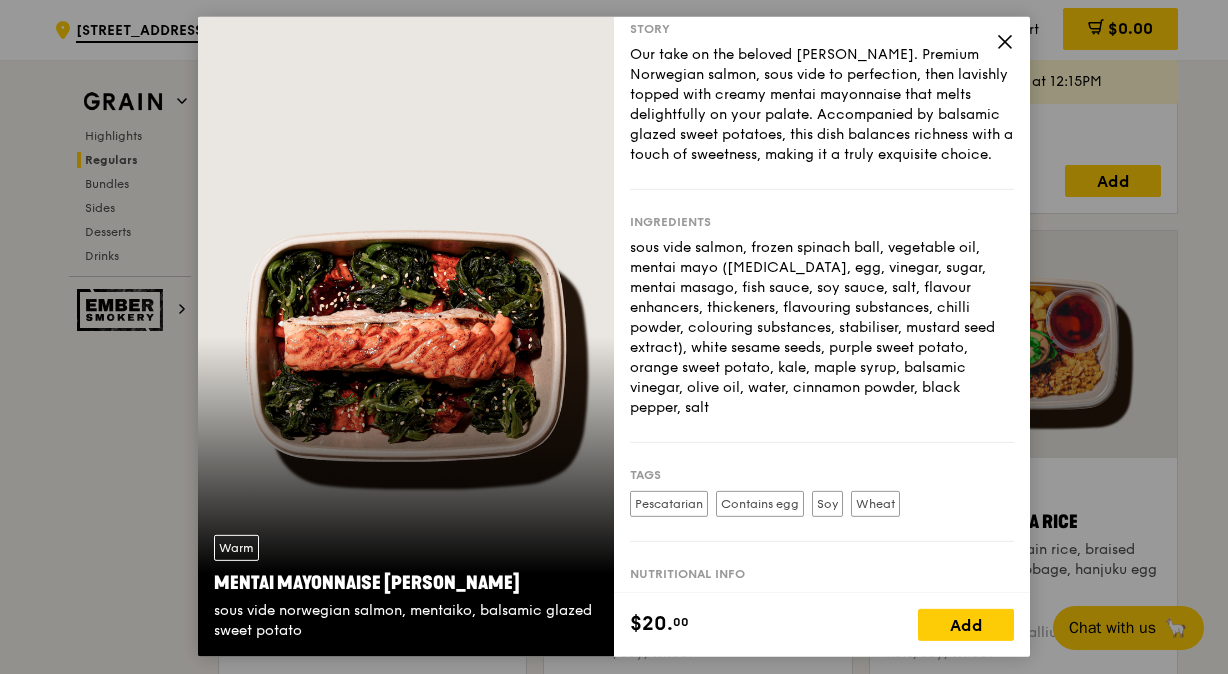 click 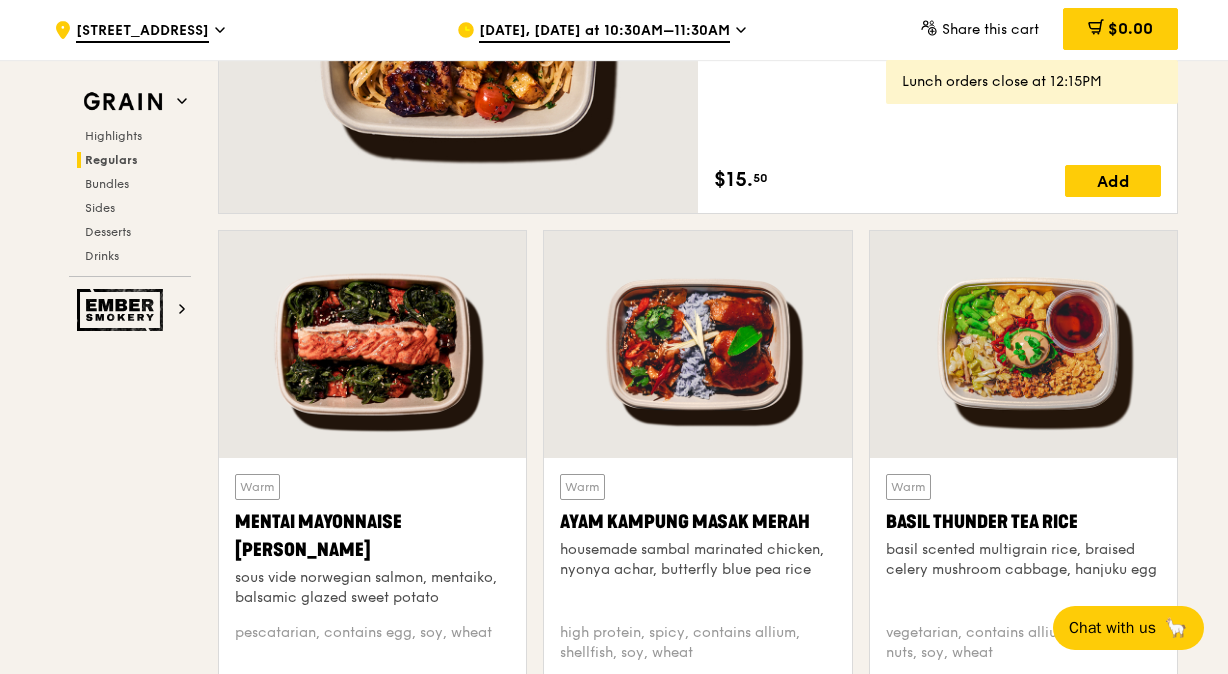 scroll, scrollTop: 1709, scrollLeft: 0, axis: vertical 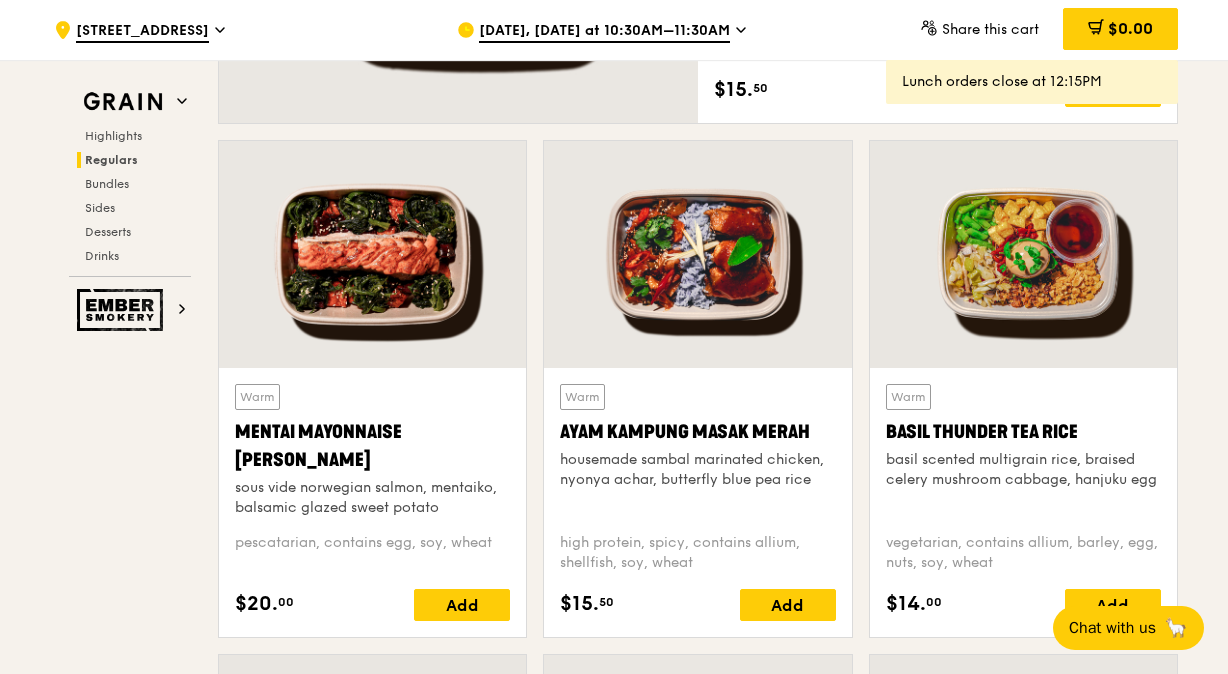 click at bounding box center (1023, 254) 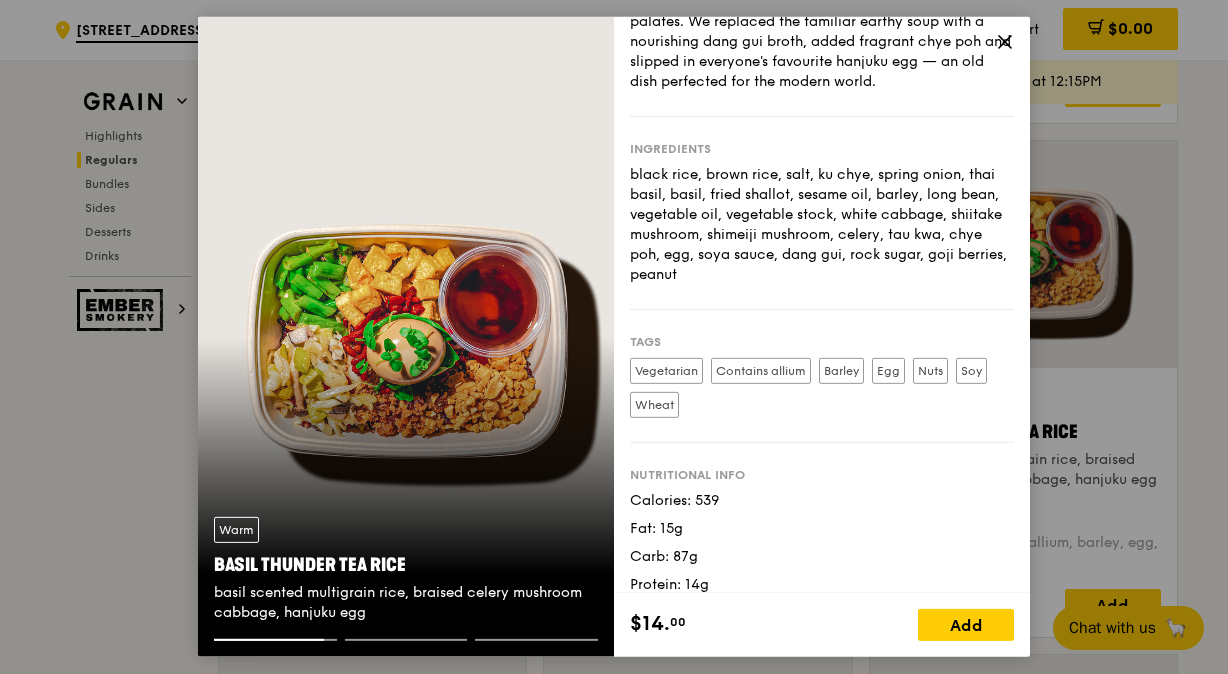 scroll, scrollTop: 10, scrollLeft: 0, axis: vertical 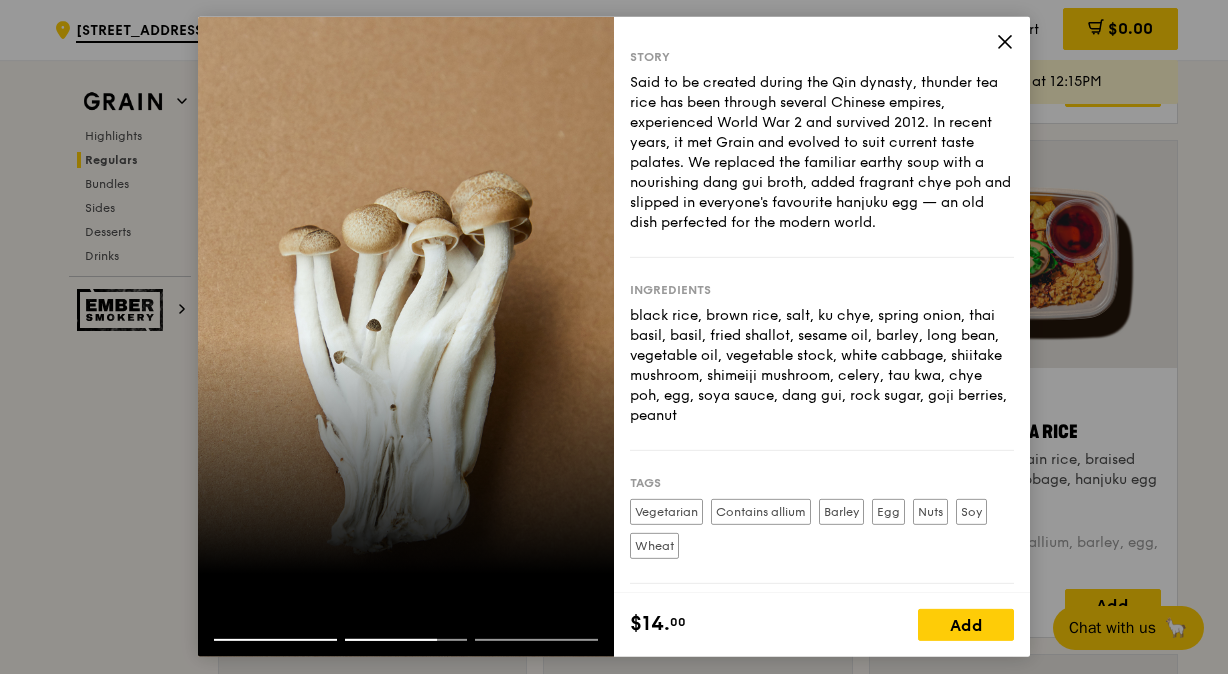 click at bounding box center [406, 337] 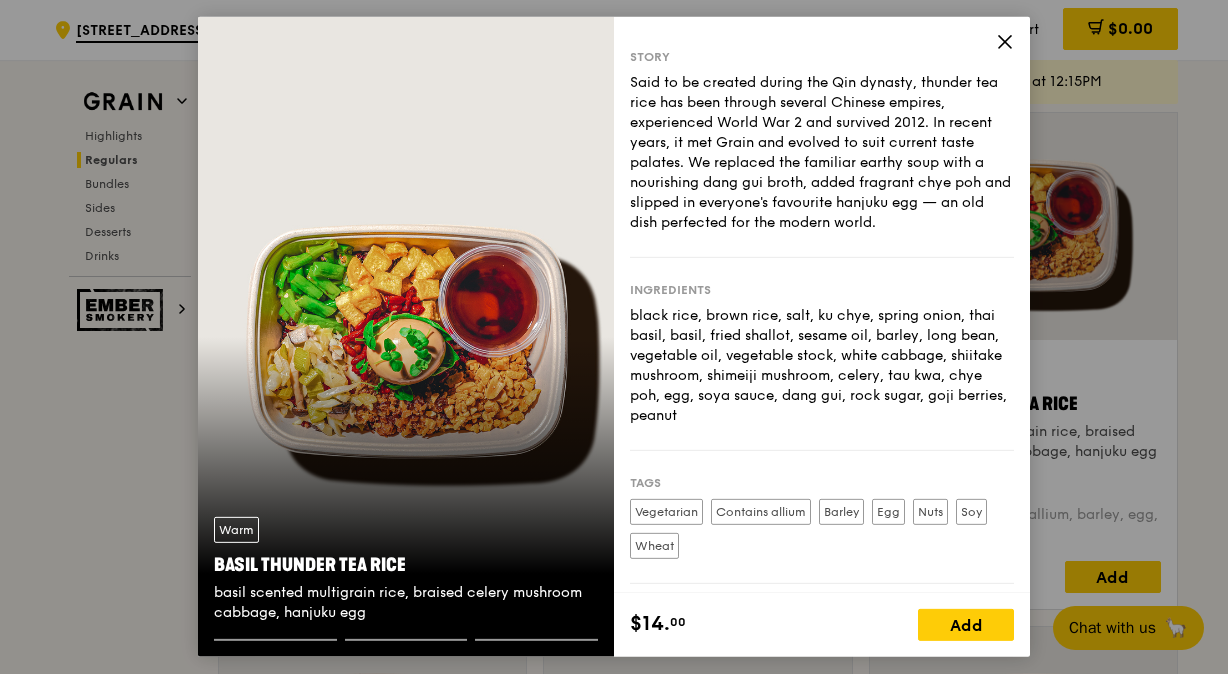 scroll, scrollTop: 1739, scrollLeft: 0, axis: vertical 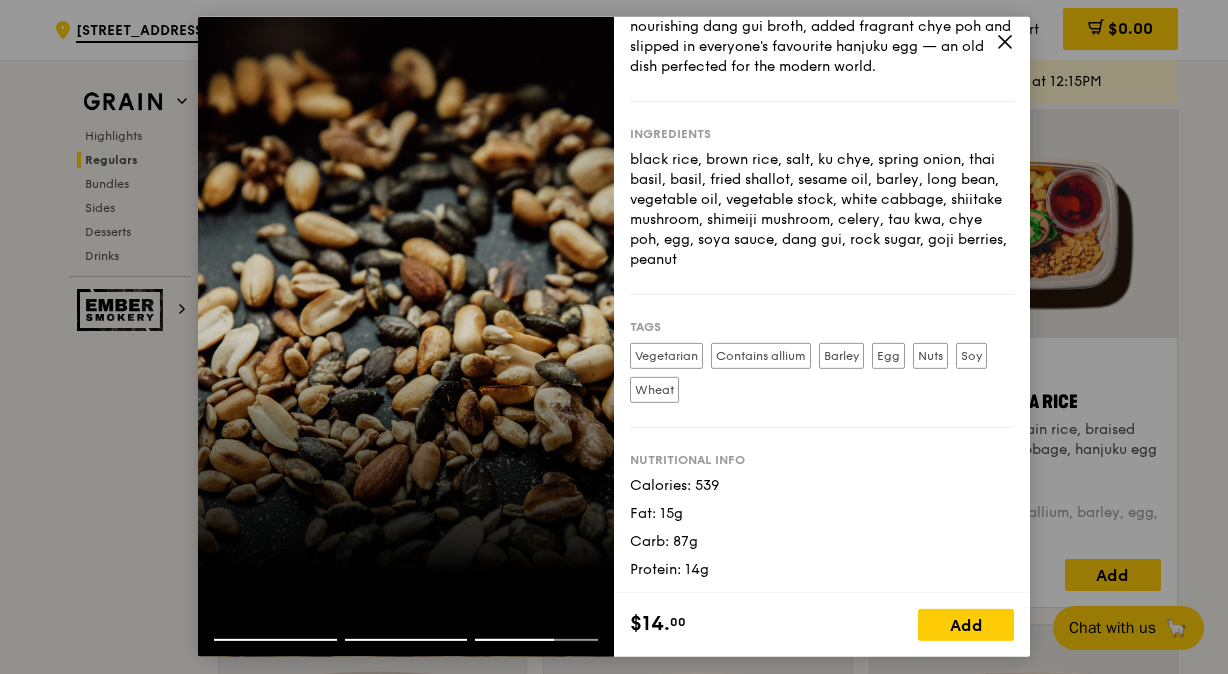 click 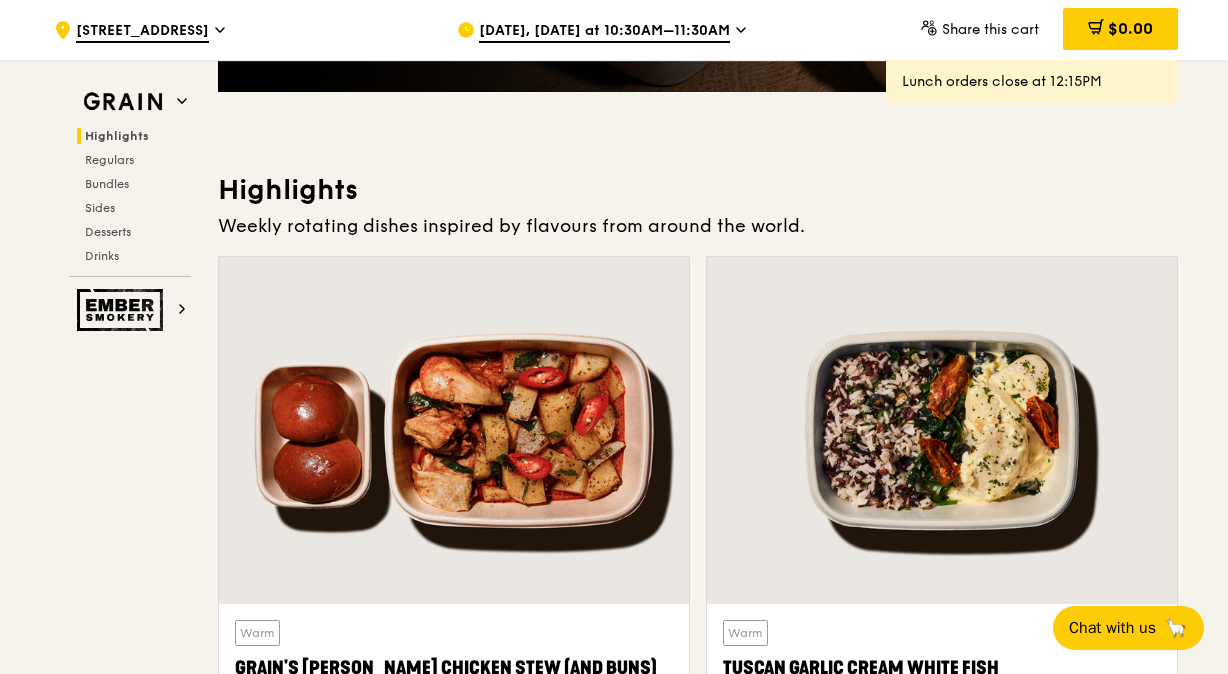 scroll, scrollTop: 464, scrollLeft: 0, axis: vertical 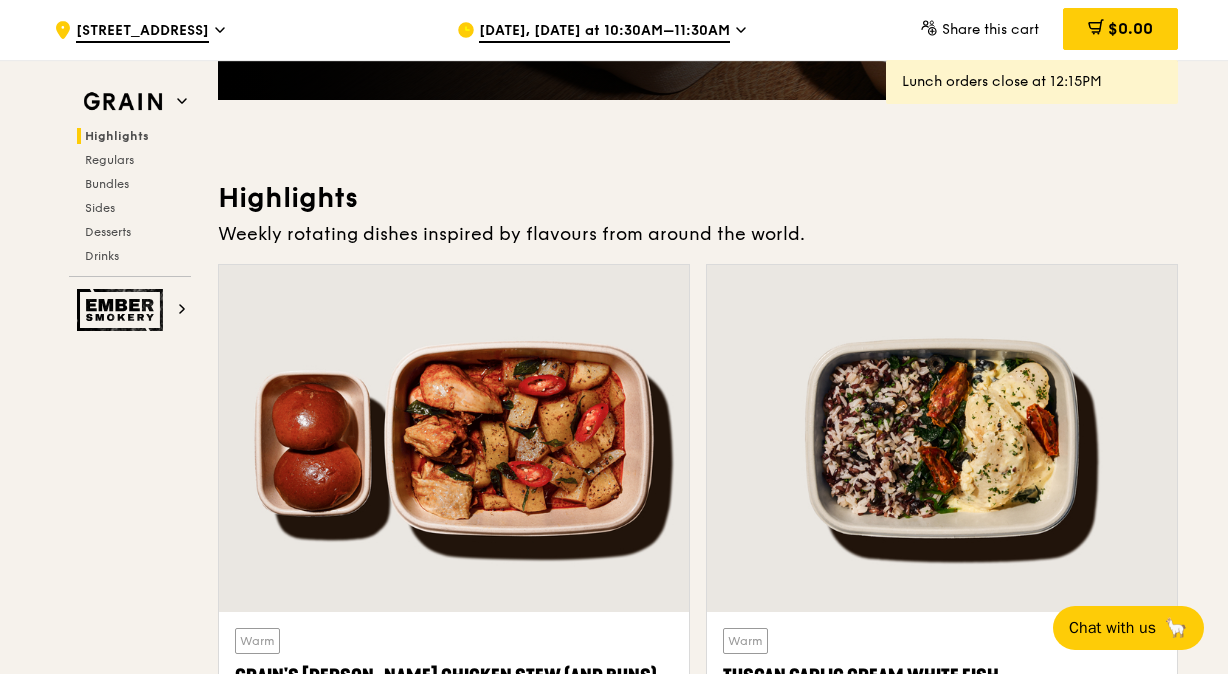 click at bounding box center (942, 438) 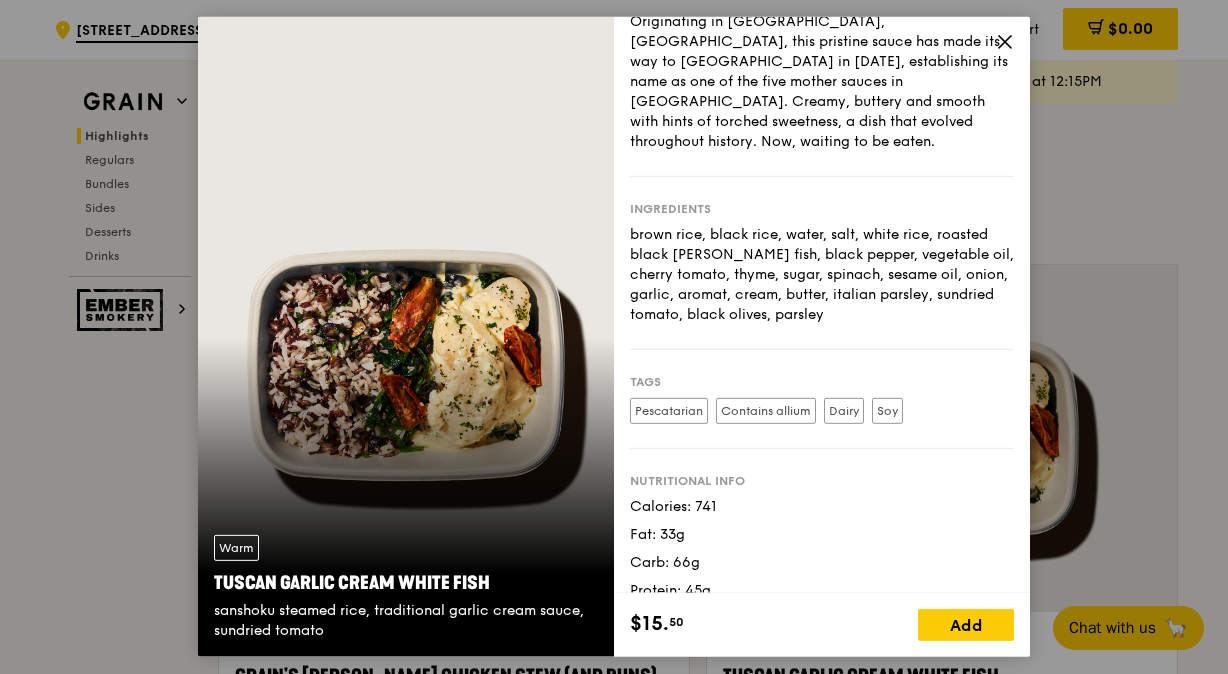 scroll, scrollTop: 72, scrollLeft: 0, axis: vertical 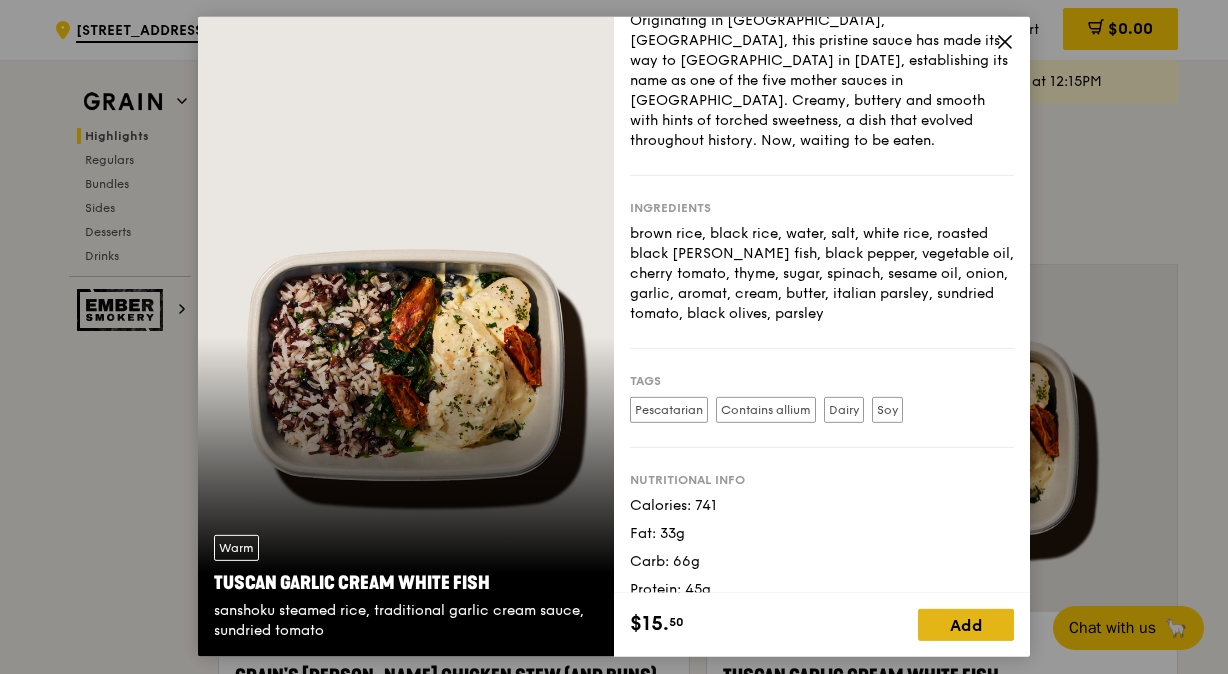click on "Add" at bounding box center [966, 625] 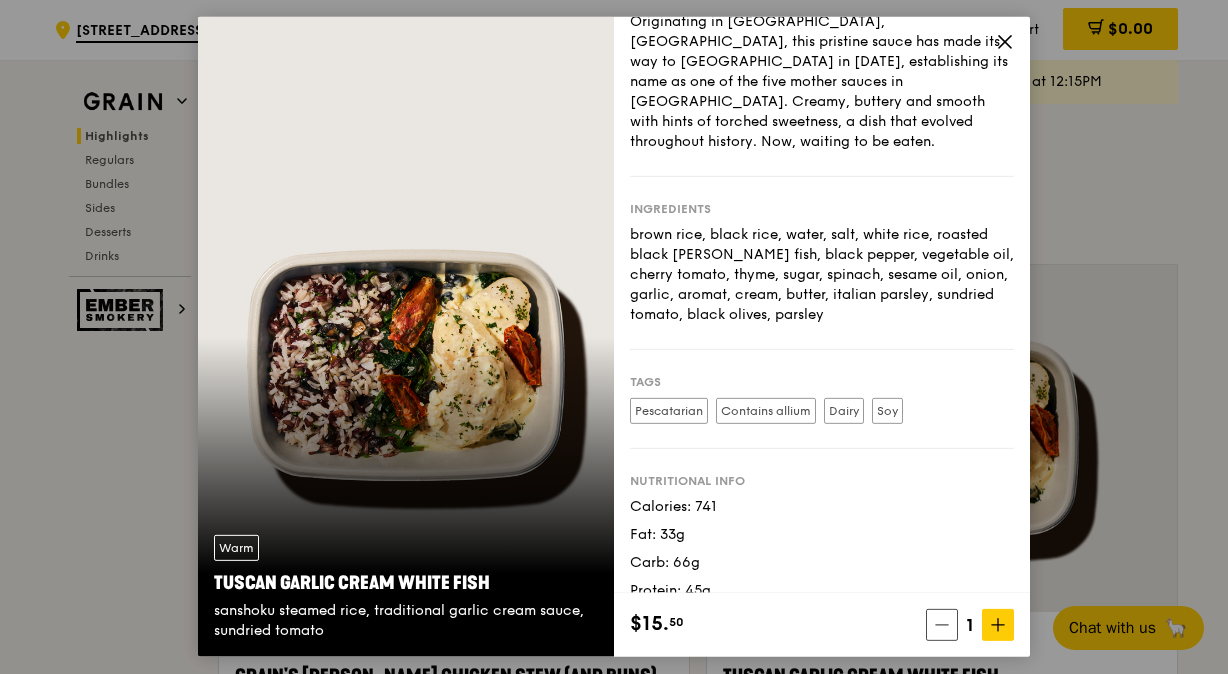 scroll, scrollTop: 72, scrollLeft: 0, axis: vertical 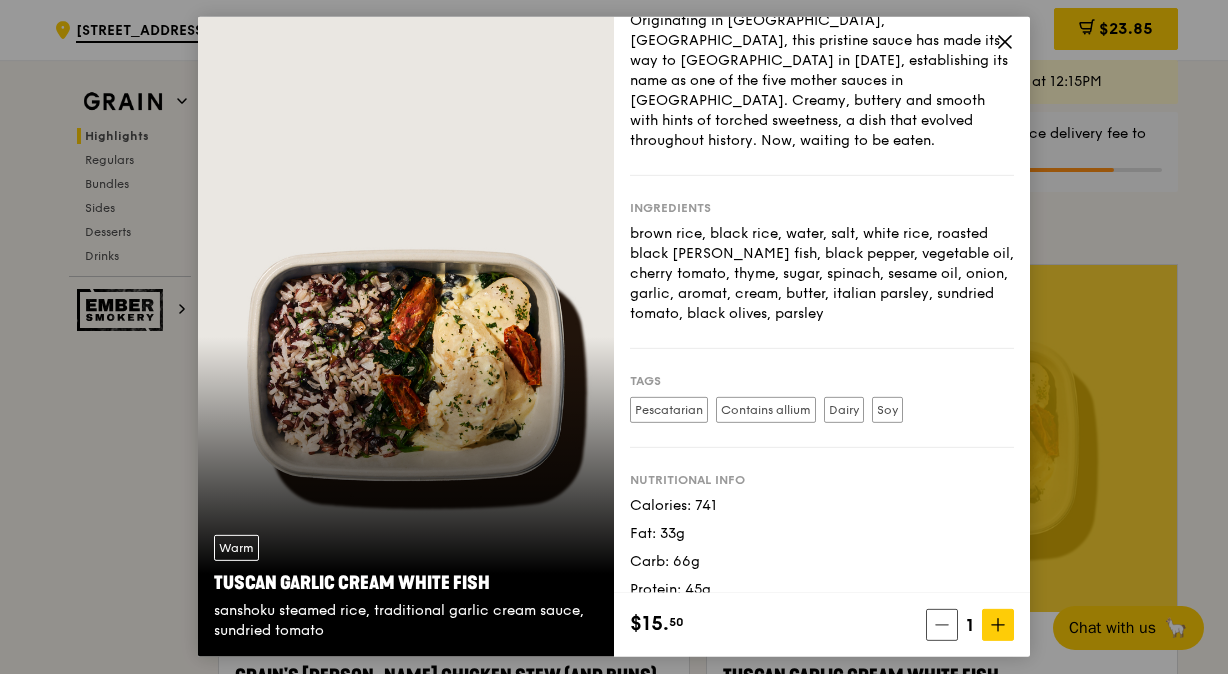 click 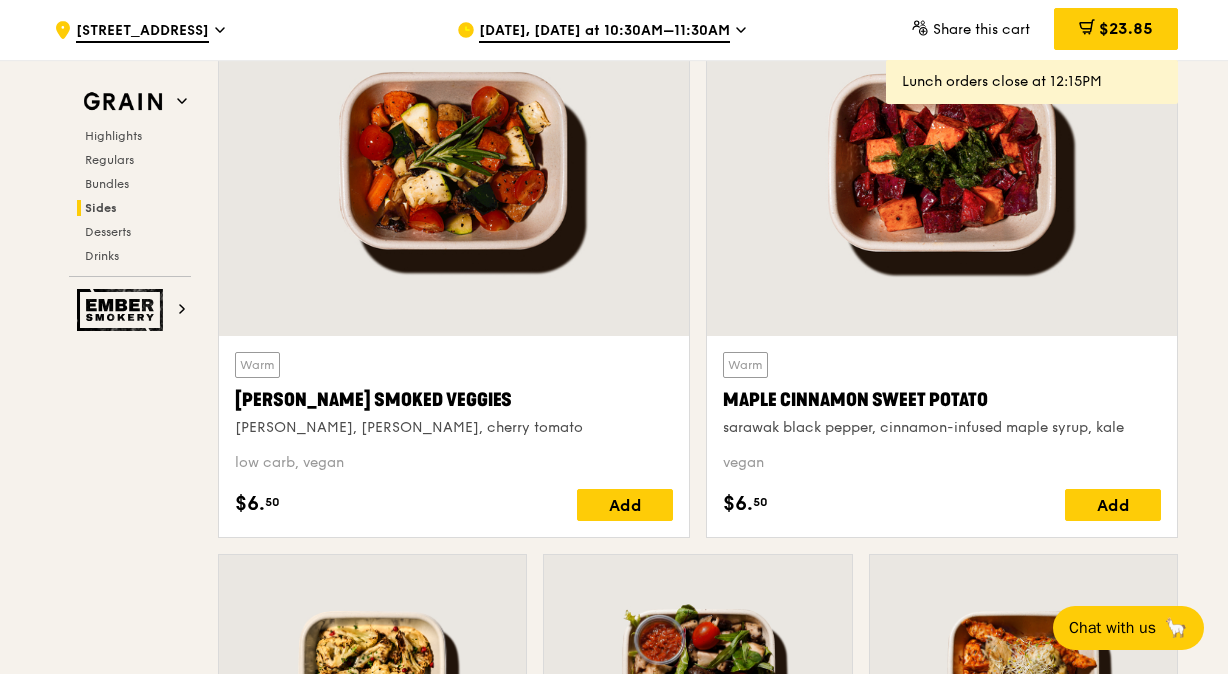 scroll, scrollTop: 4641, scrollLeft: 0, axis: vertical 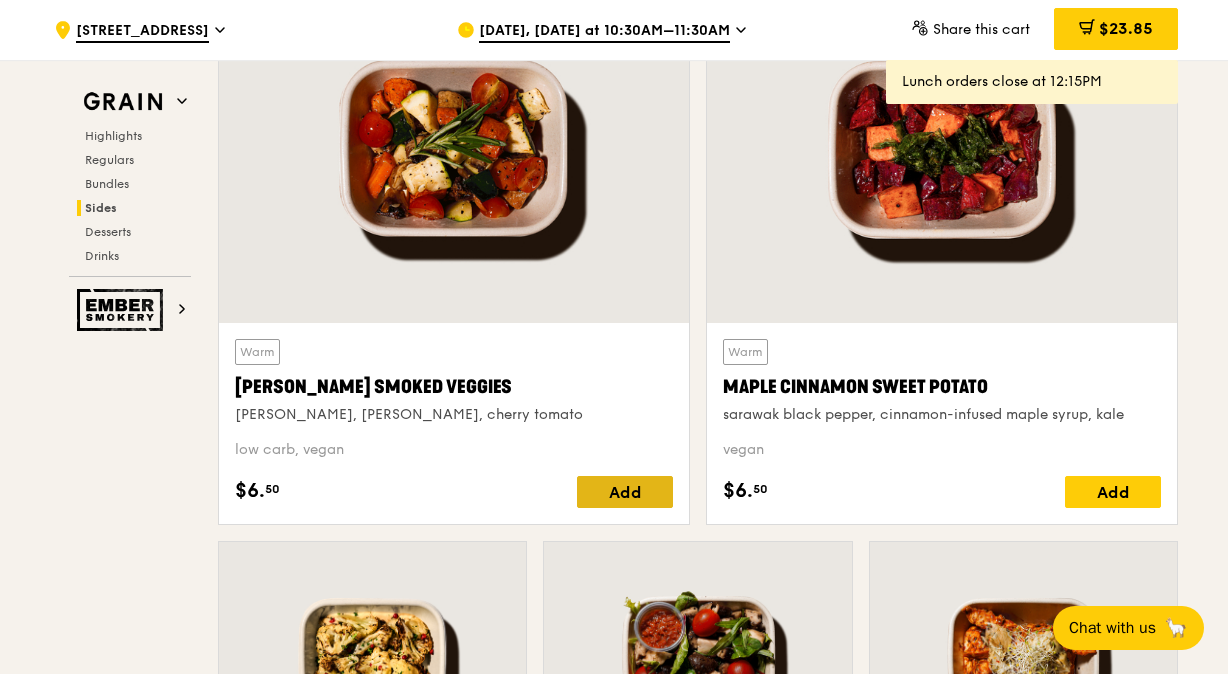 click on "Add" at bounding box center [625, 492] 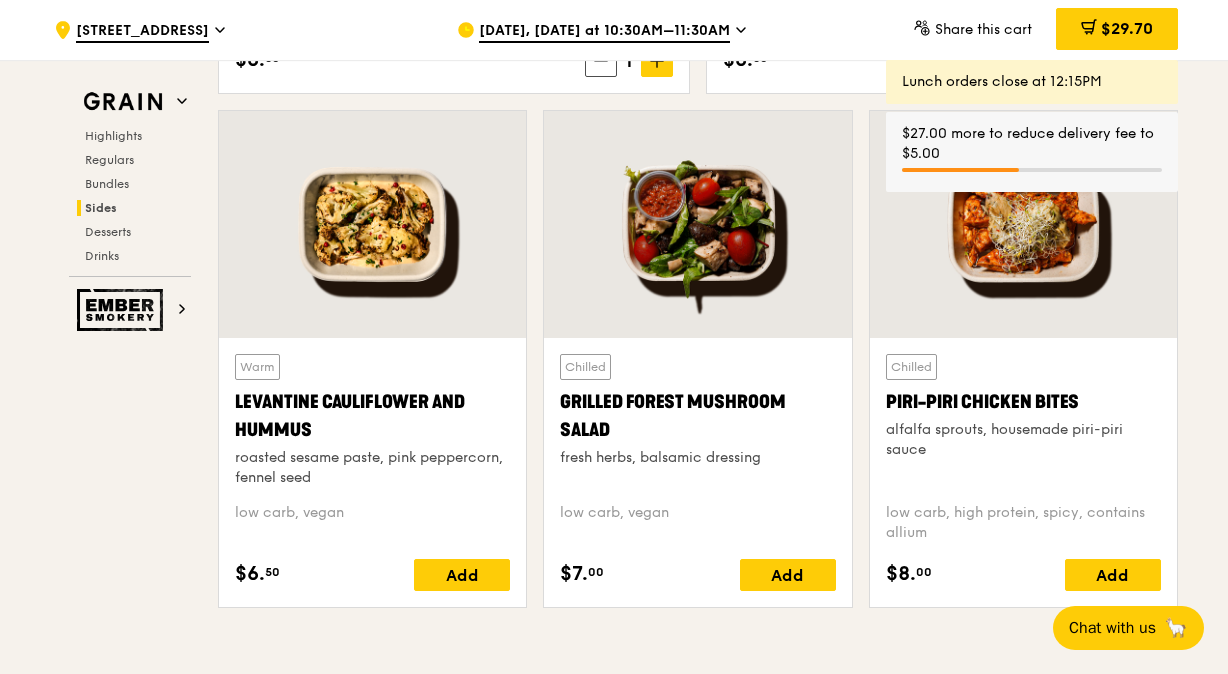 scroll, scrollTop: 5073, scrollLeft: 0, axis: vertical 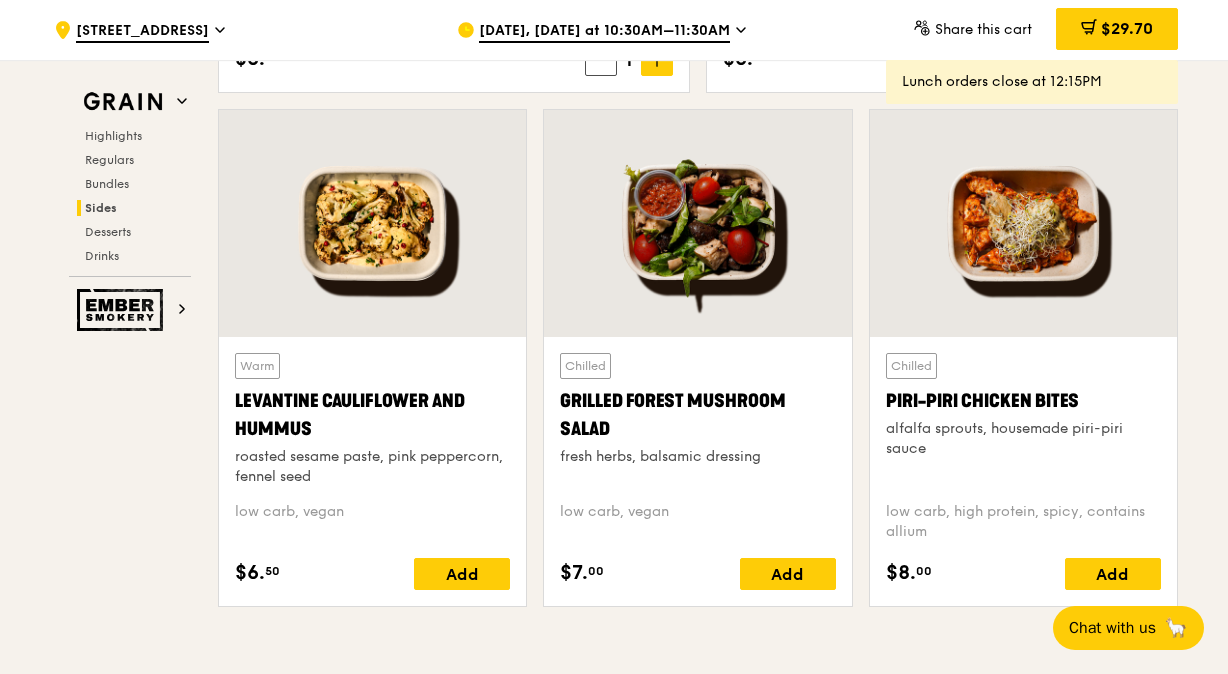 click on "Grilled Forest Mushroom Salad" at bounding box center [697, 415] 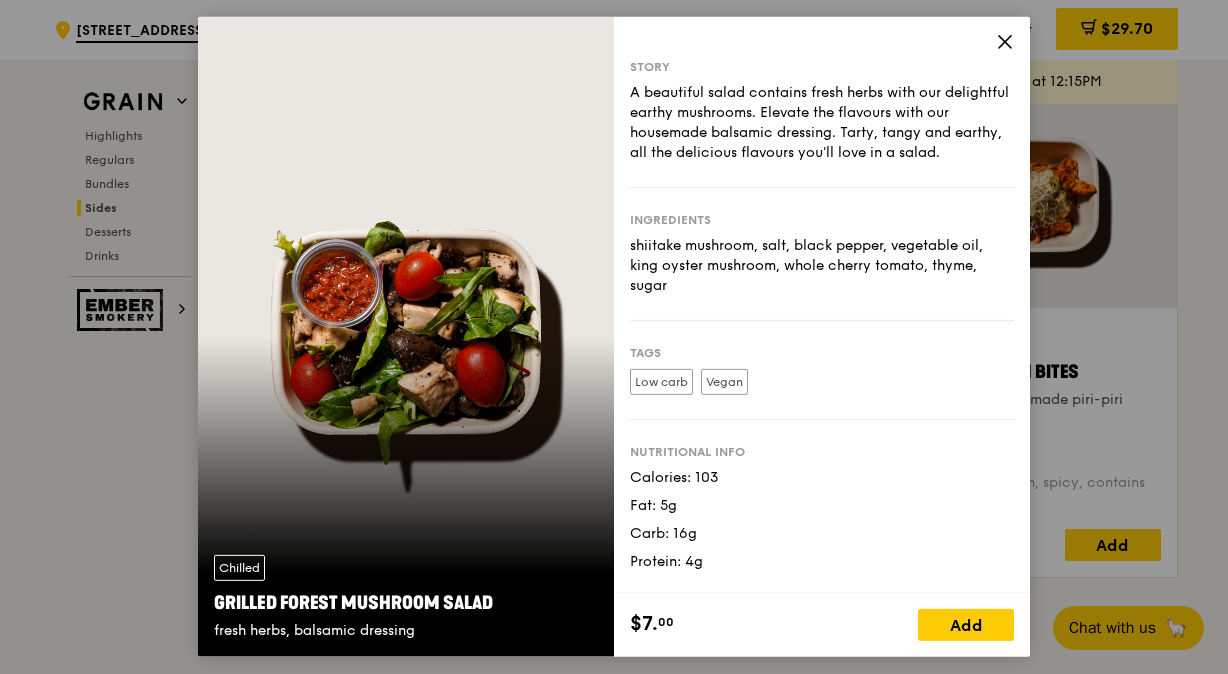 scroll, scrollTop: 5101, scrollLeft: 0, axis: vertical 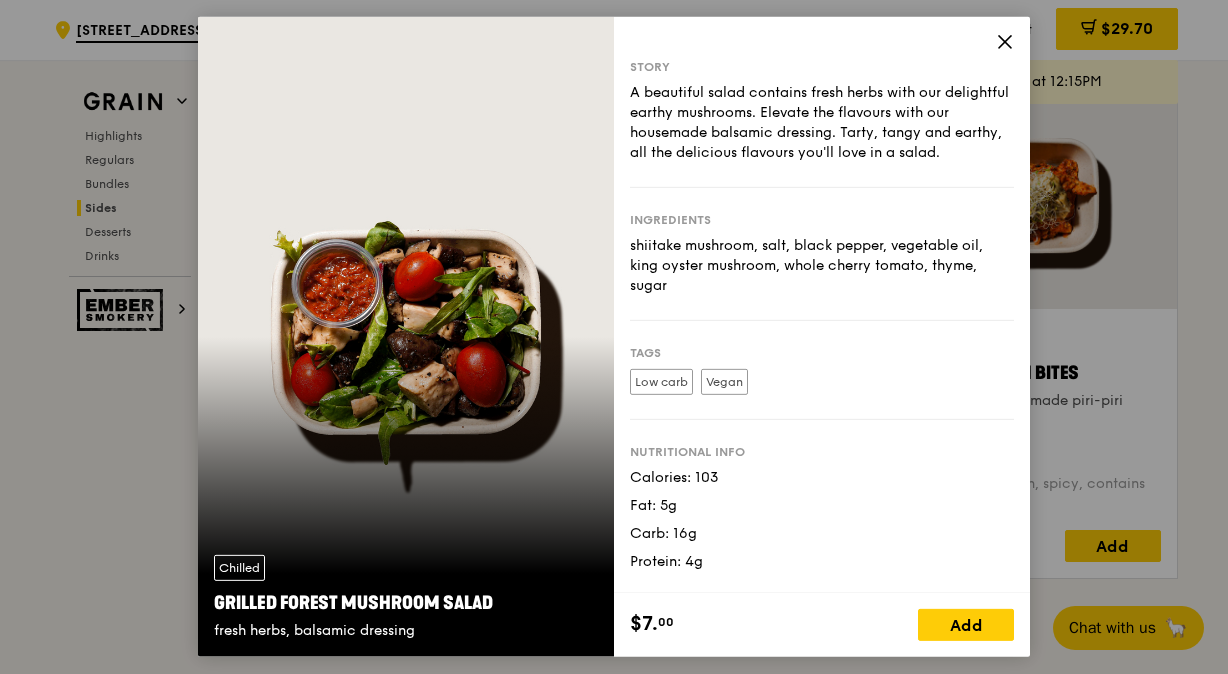 click 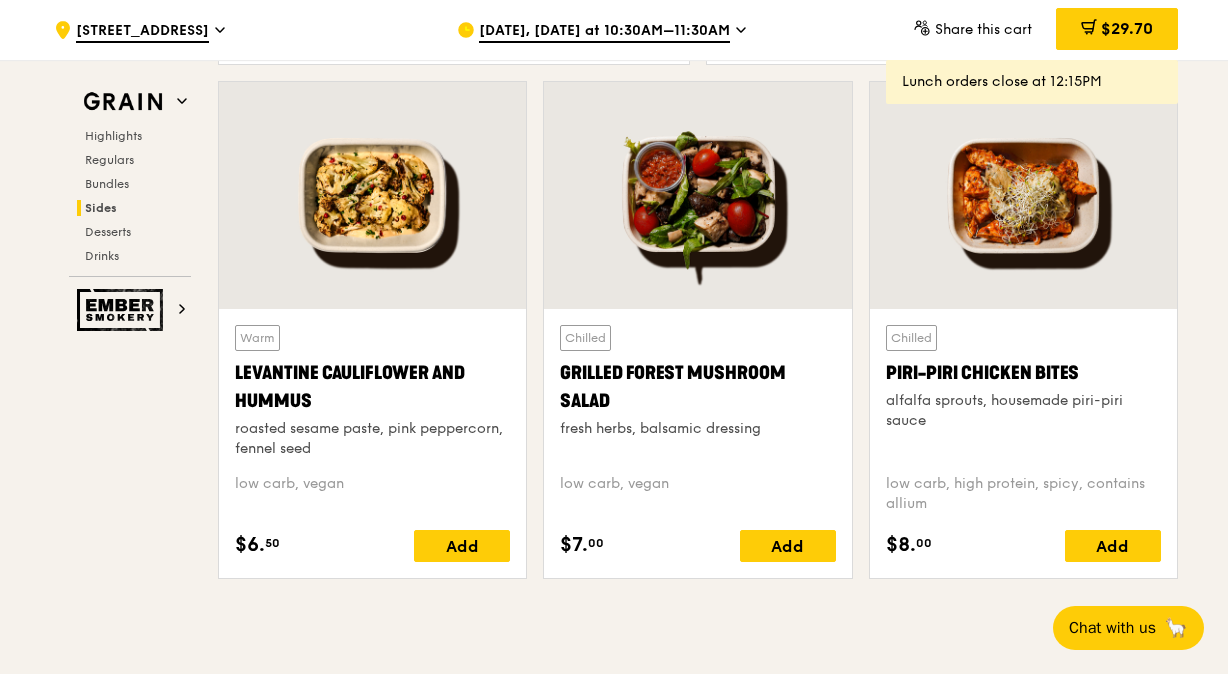 click on "alfalfa sprouts, housemade piri-piri sauce" at bounding box center [1023, 411] 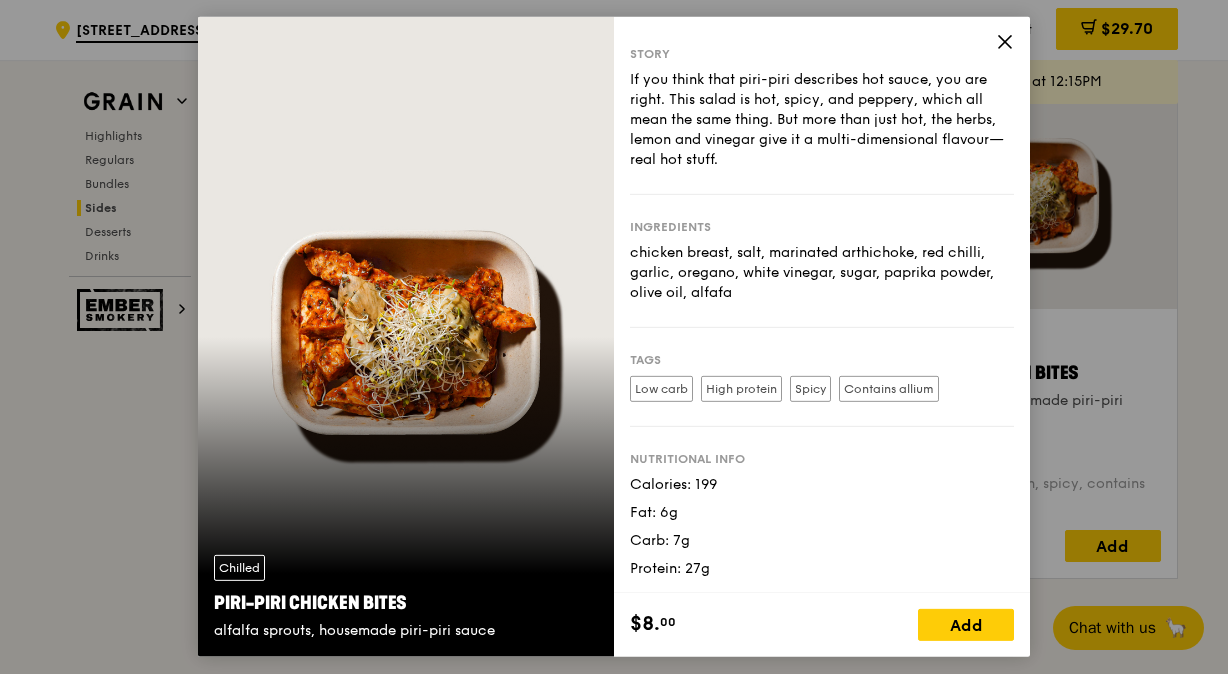 scroll, scrollTop: 0, scrollLeft: 0, axis: both 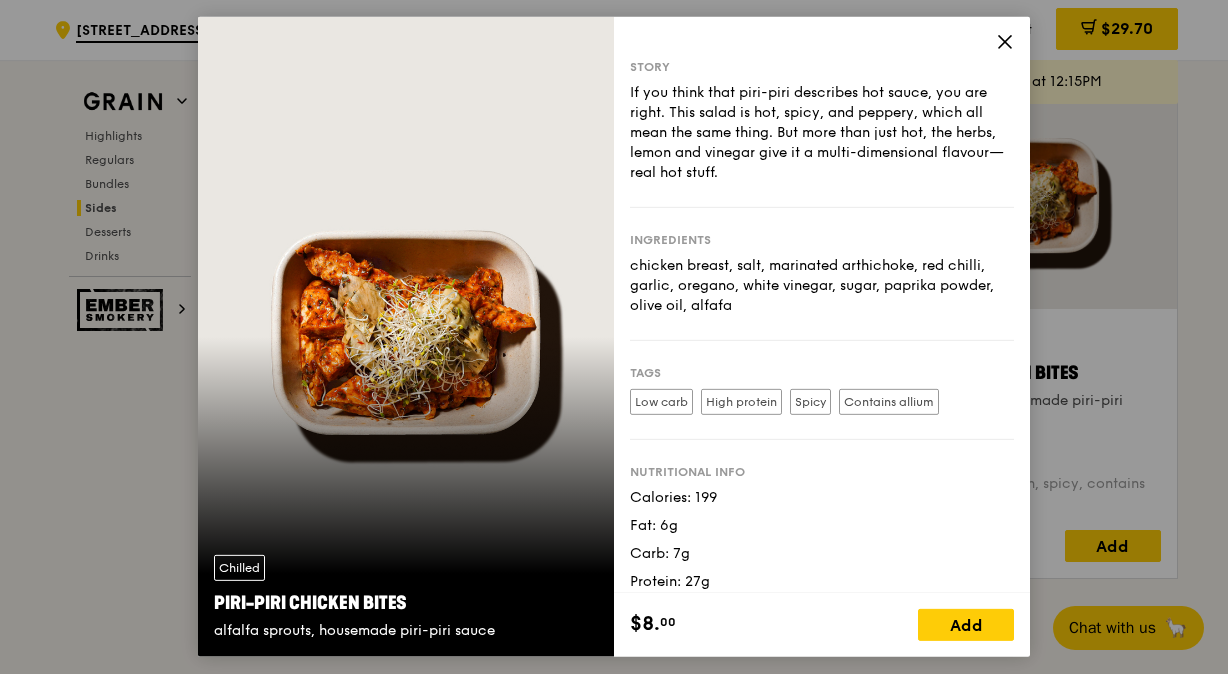 click 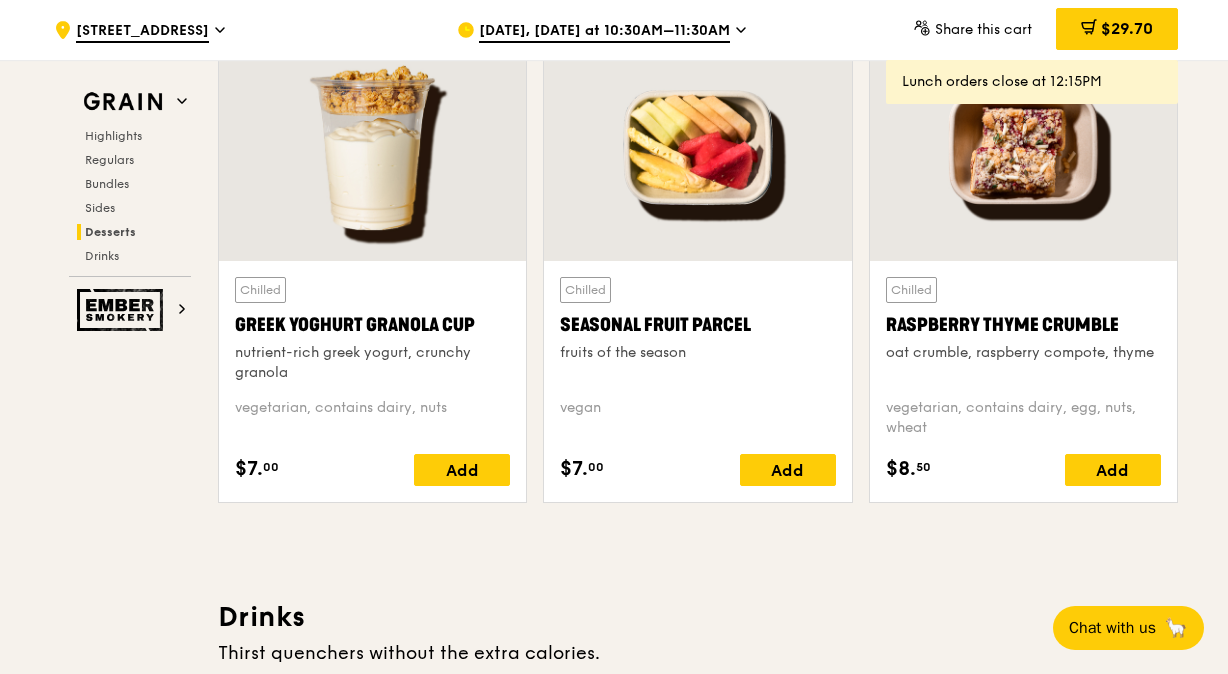 scroll, scrollTop: 6394, scrollLeft: 0, axis: vertical 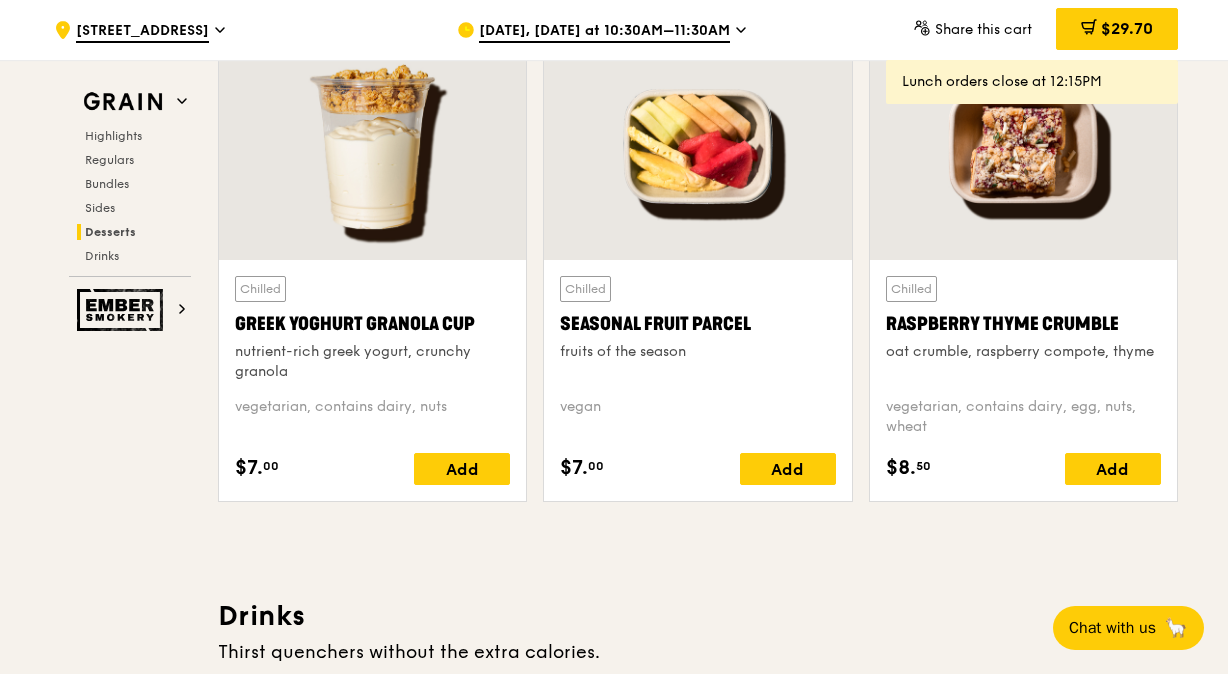 click on "nutrient-rich greek yogurt, crunchy granola" at bounding box center [372, 362] 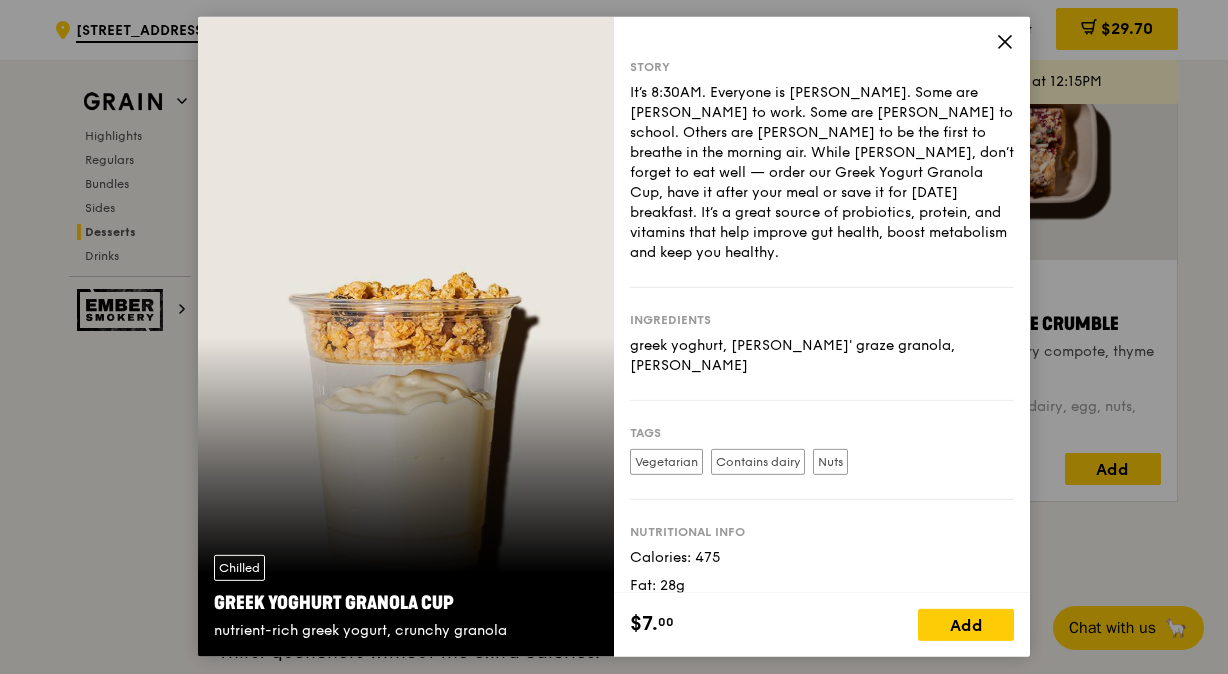click 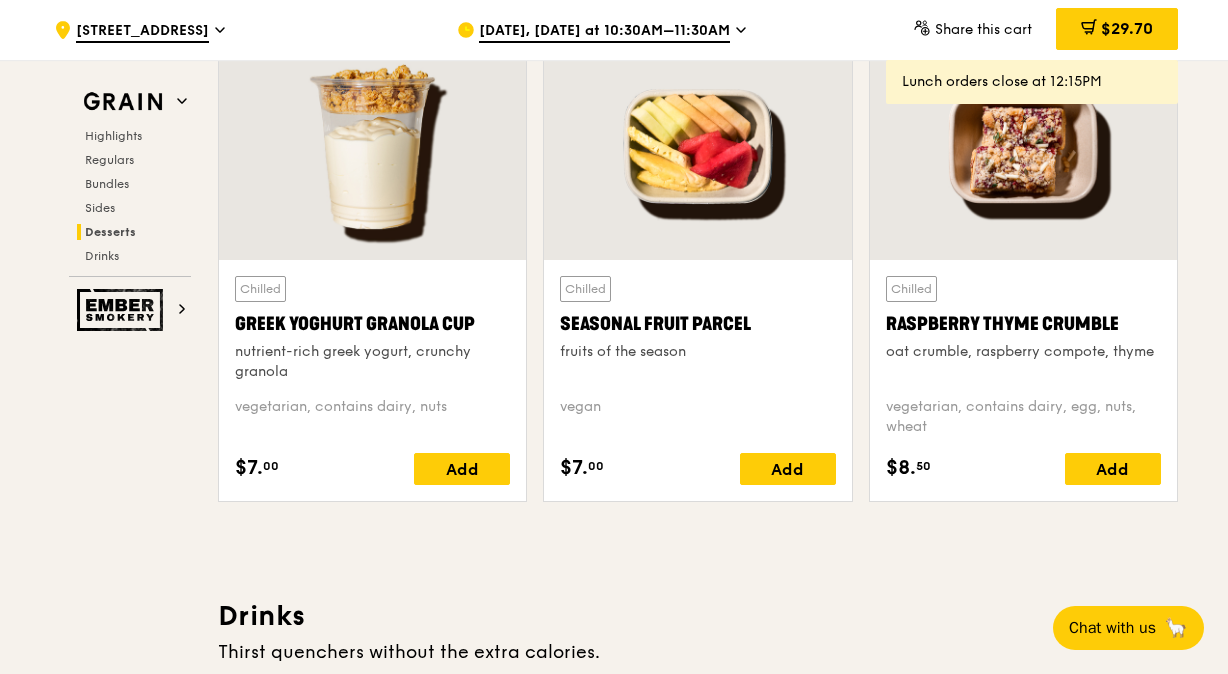 click on "Chilled
Raspberry Thyme Crumble
oat crumble, raspberry compote, thyme" at bounding box center (1023, 328) 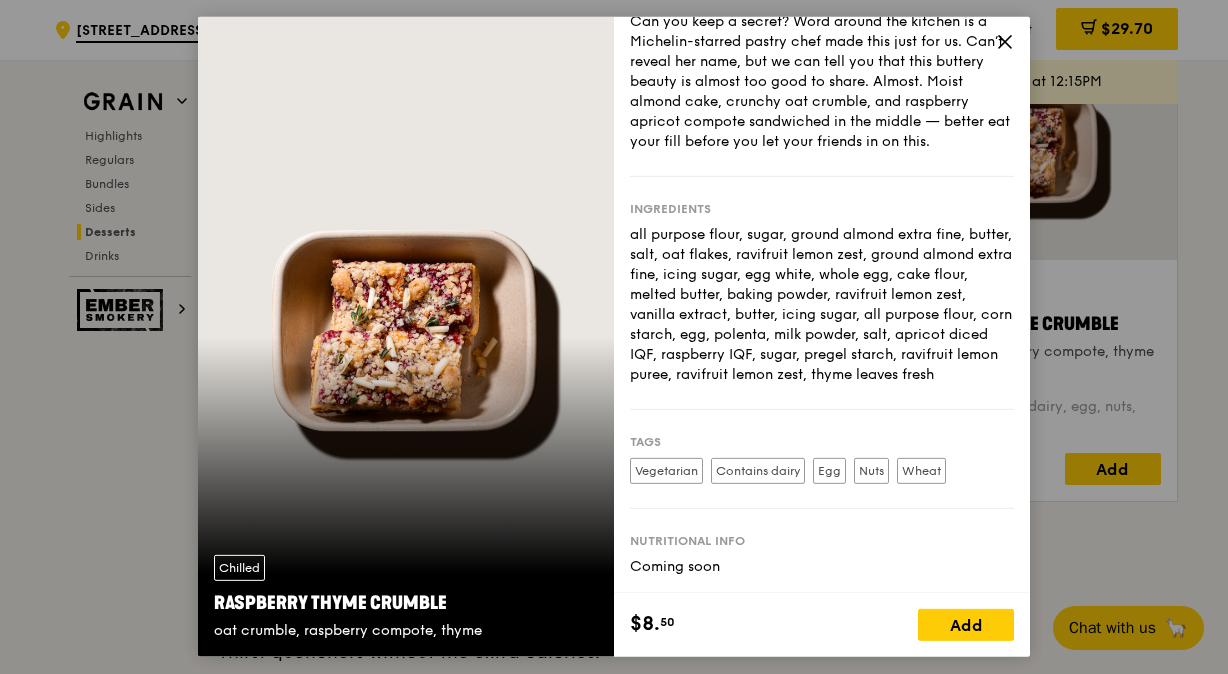 scroll, scrollTop: 101, scrollLeft: 0, axis: vertical 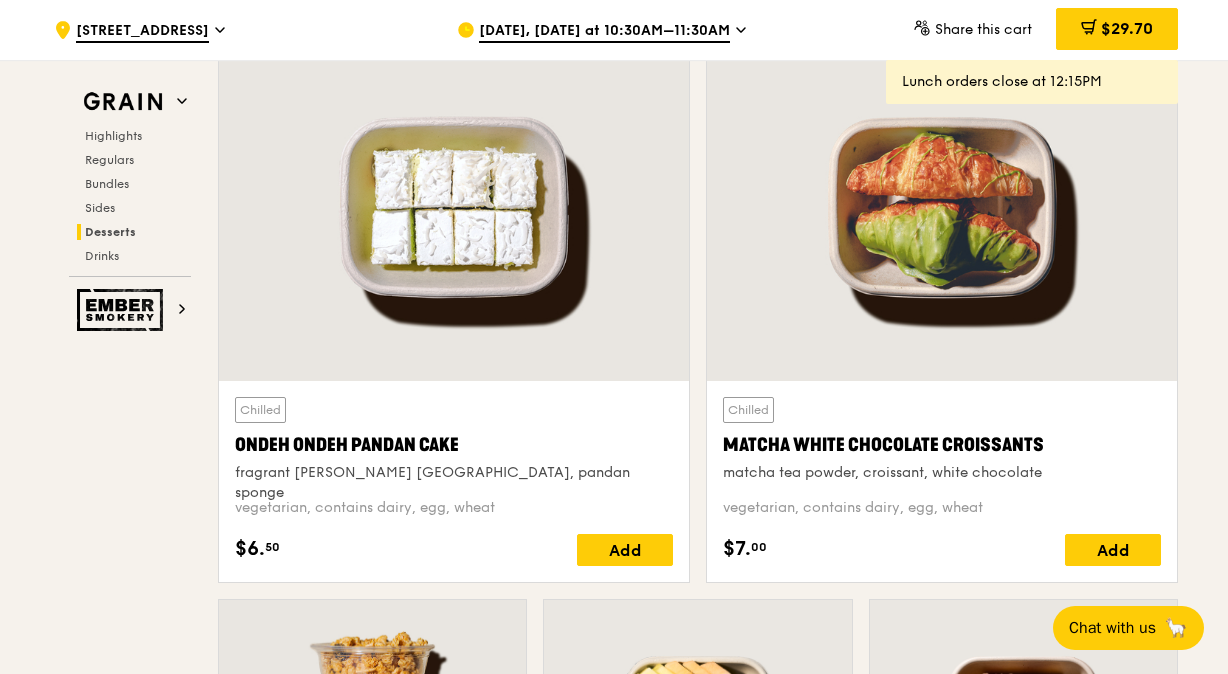click on "Ondeh Ondeh Pandan Cake" at bounding box center (454, 445) 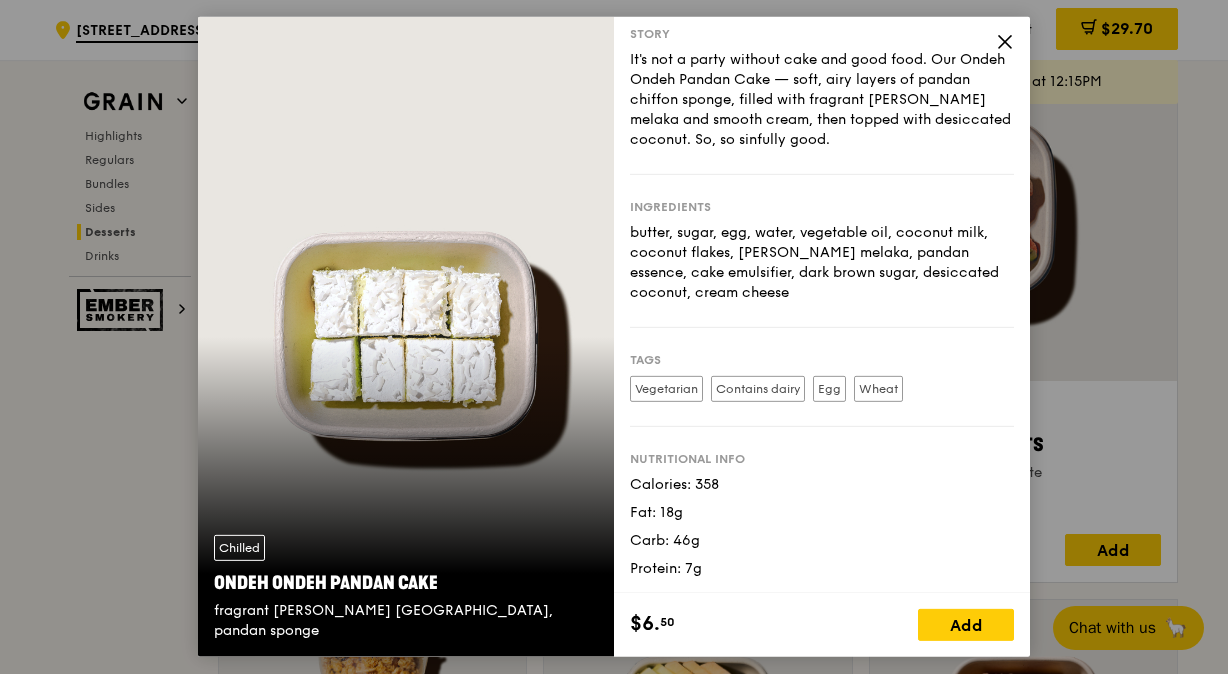 scroll, scrollTop: 0, scrollLeft: 0, axis: both 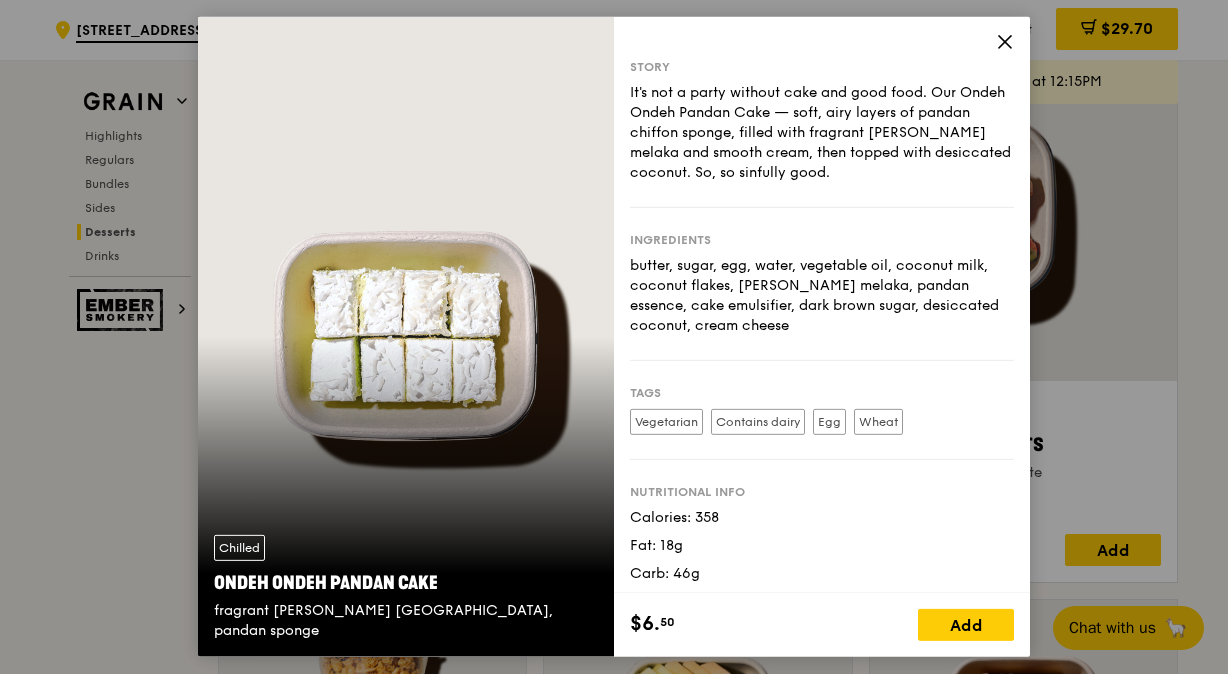 click 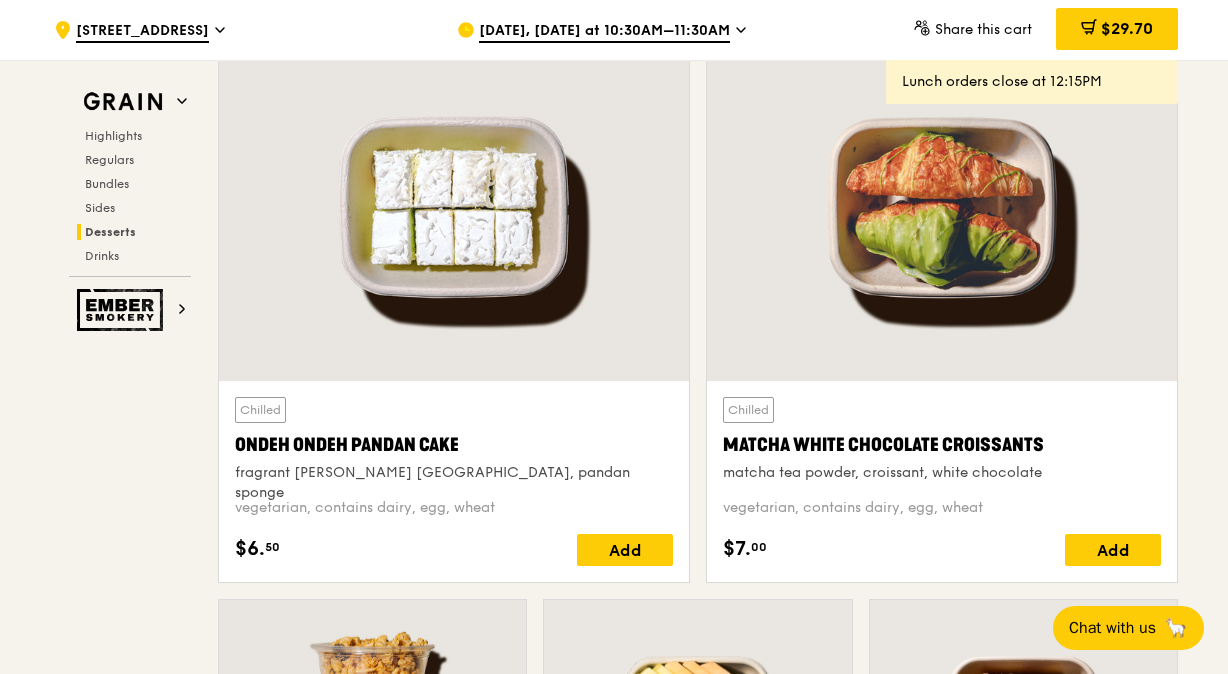 click on "Matcha White Chocolate Croissants" at bounding box center (942, 445) 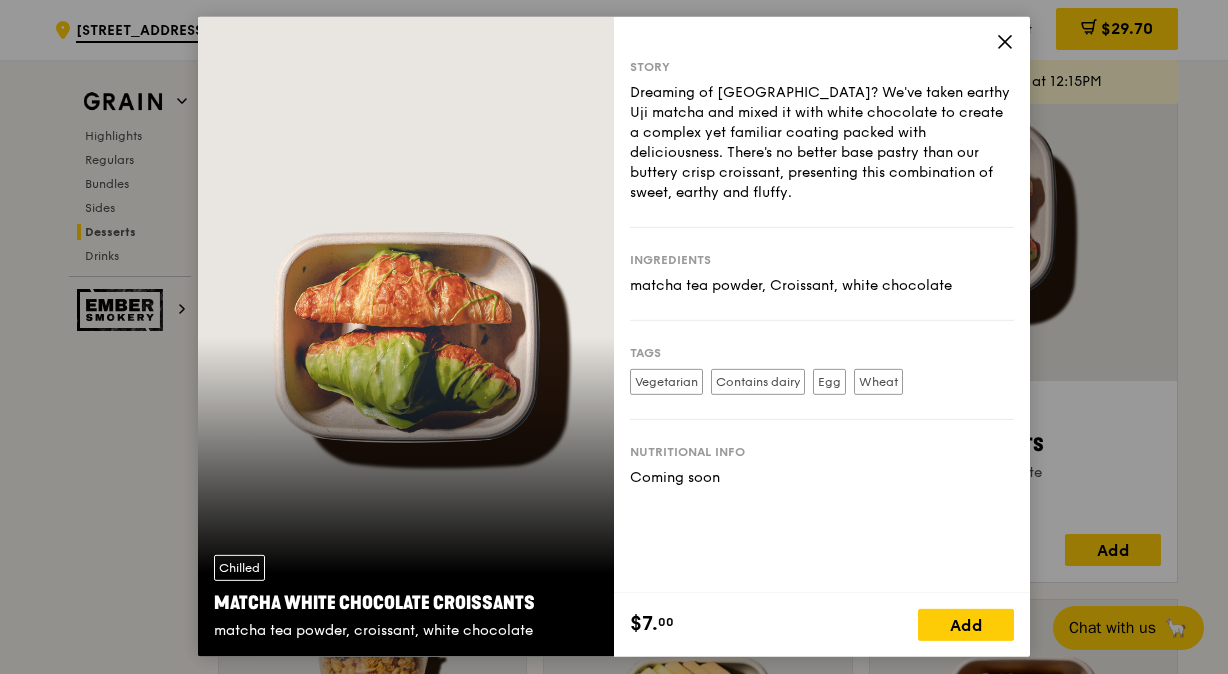 click 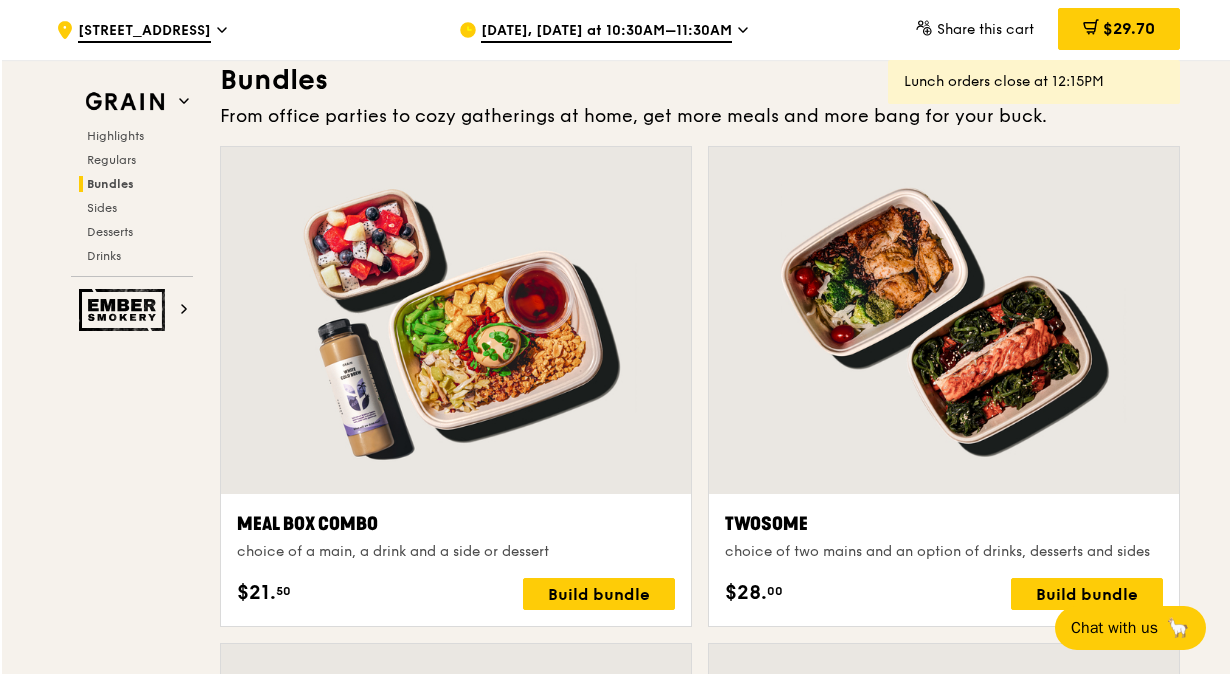 scroll, scrollTop: 2913, scrollLeft: 0, axis: vertical 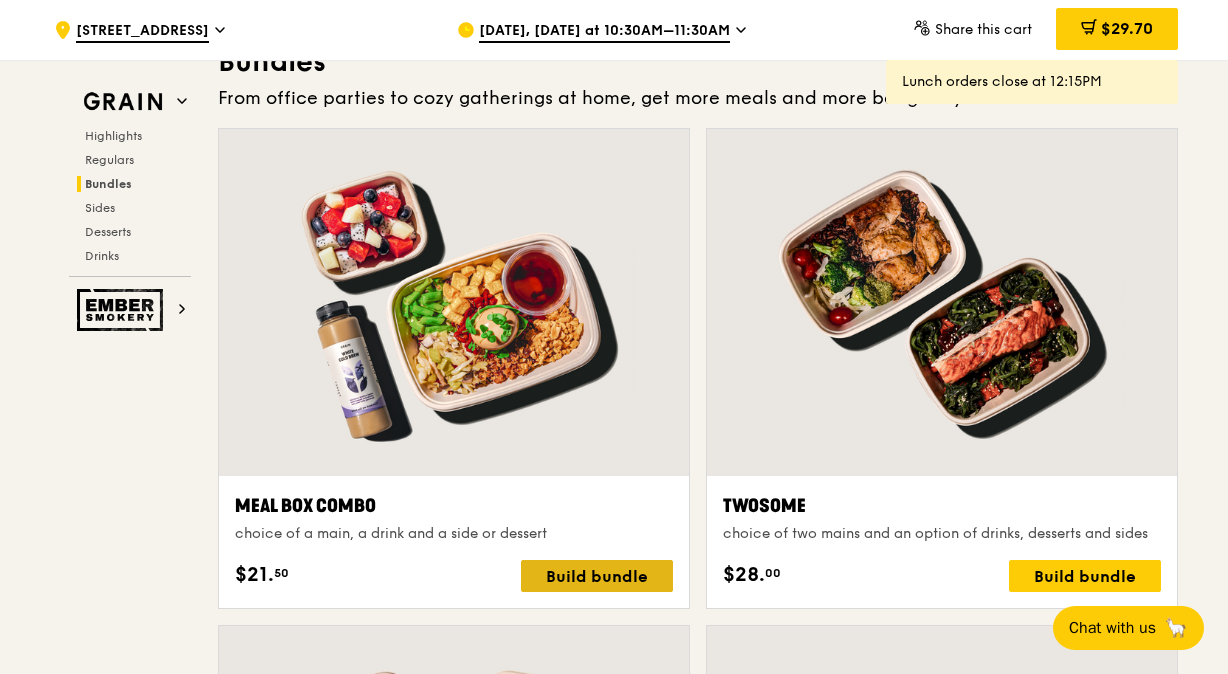 click on "Build bundle" at bounding box center [597, 576] 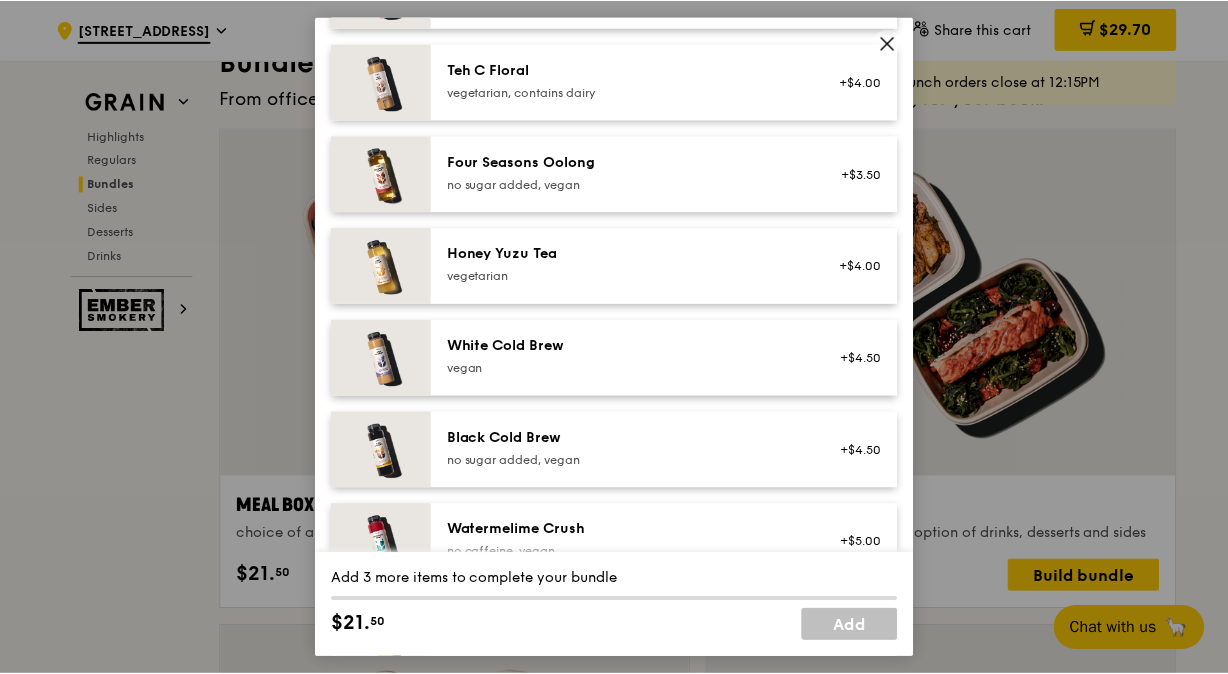 scroll, scrollTop: 2420, scrollLeft: 0, axis: vertical 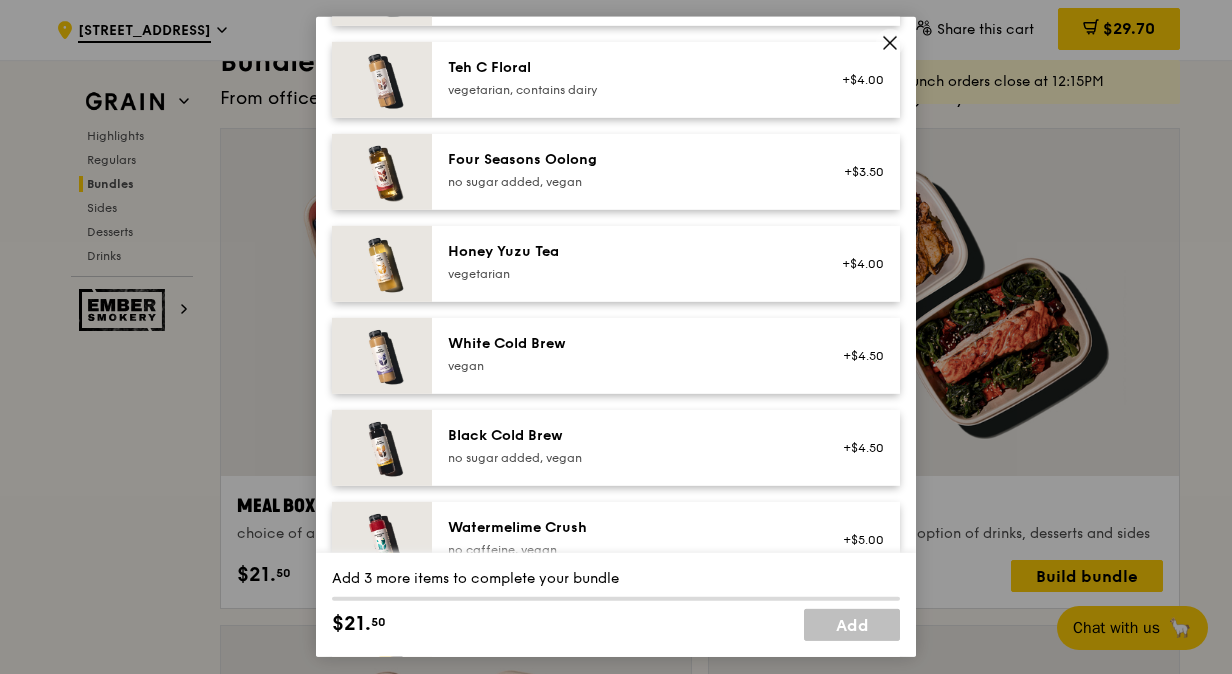 click 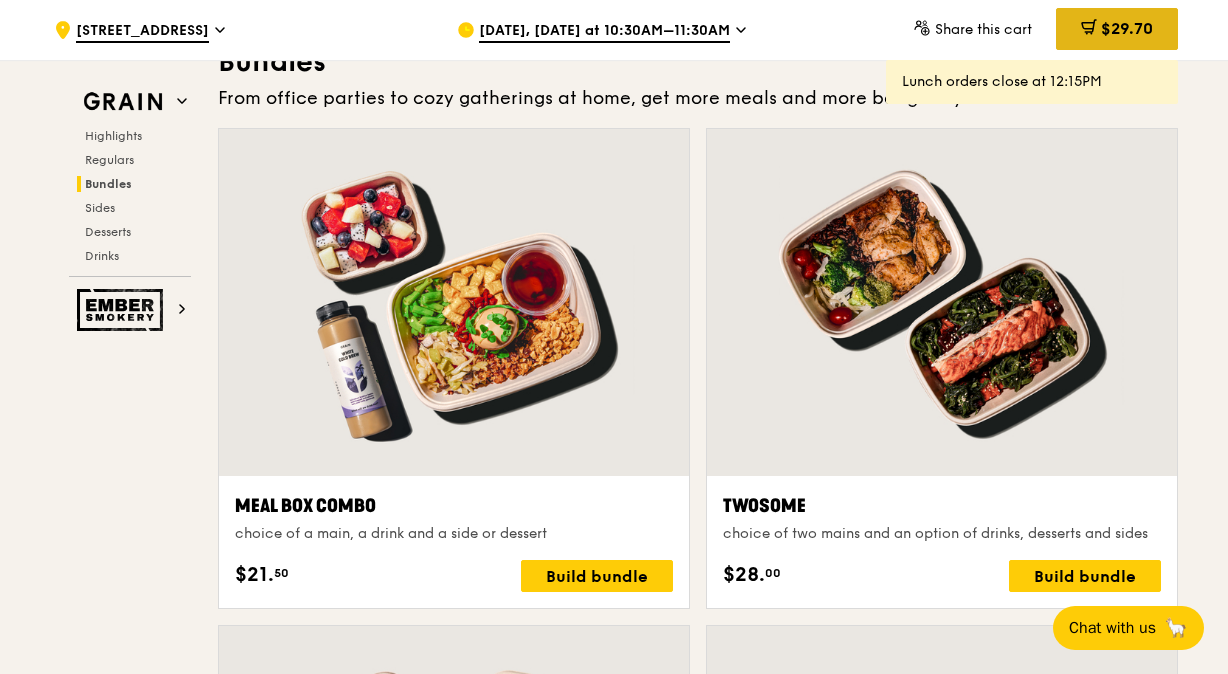 click on "$29.70" at bounding box center [1127, 28] 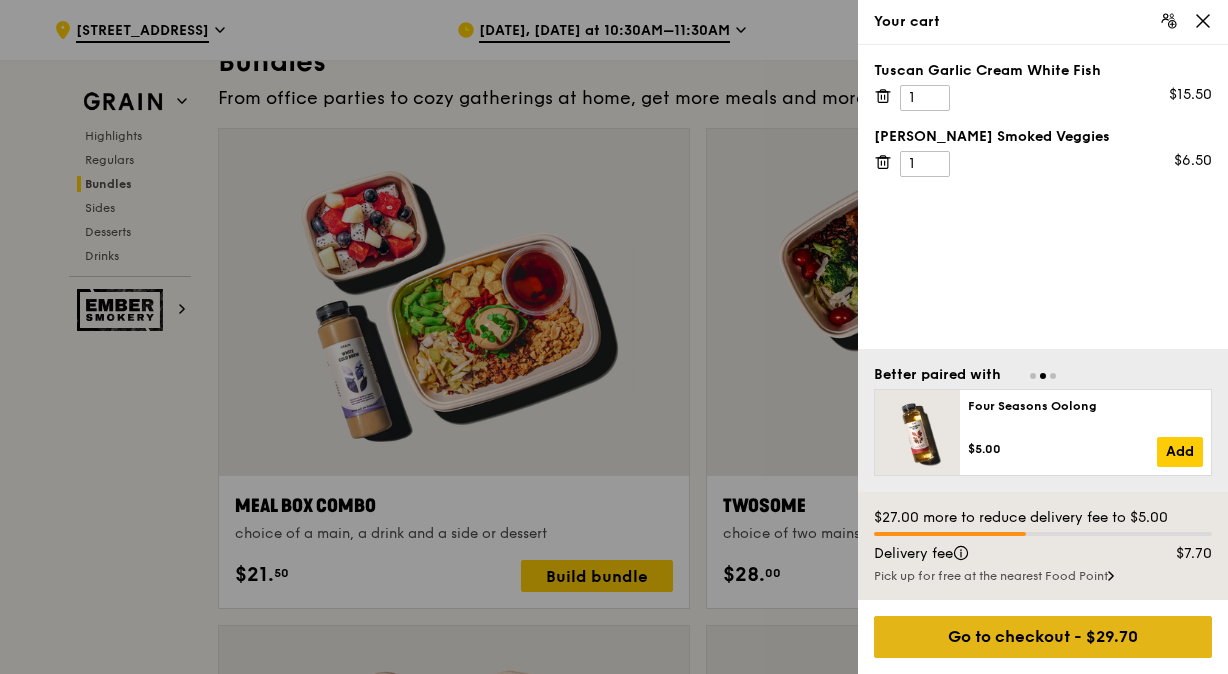 click on "Go to checkout - $29.70" at bounding box center [1043, 637] 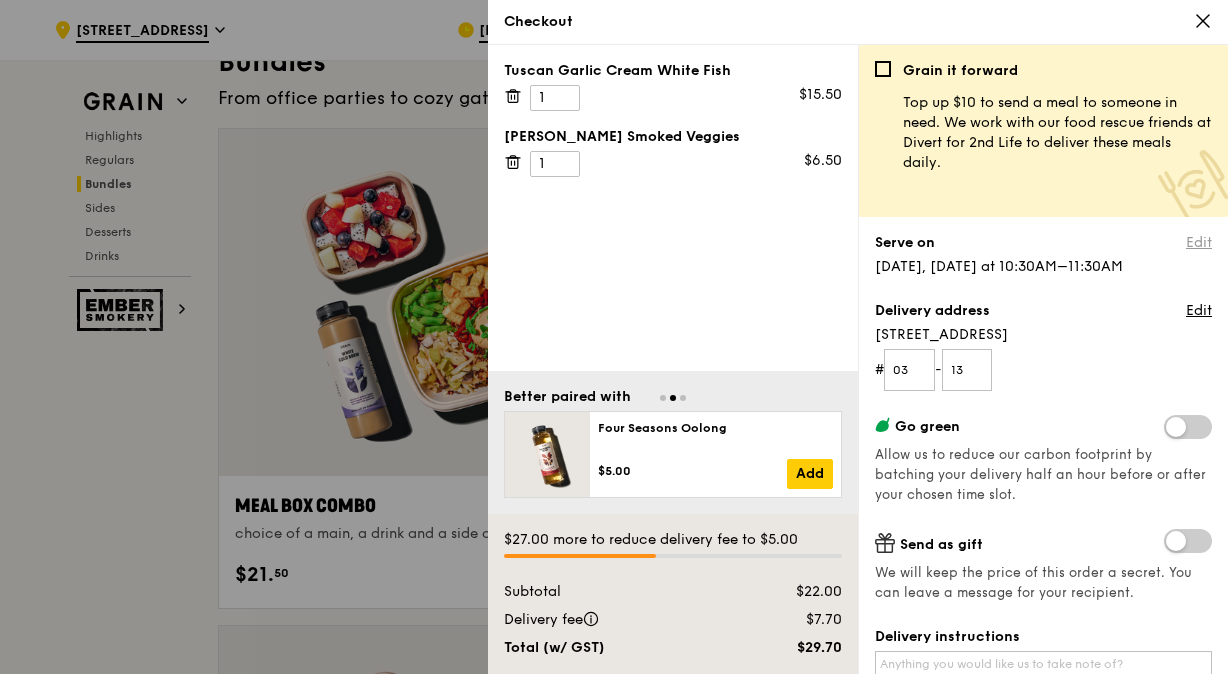 click on "Edit" at bounding box center (1199, 243) 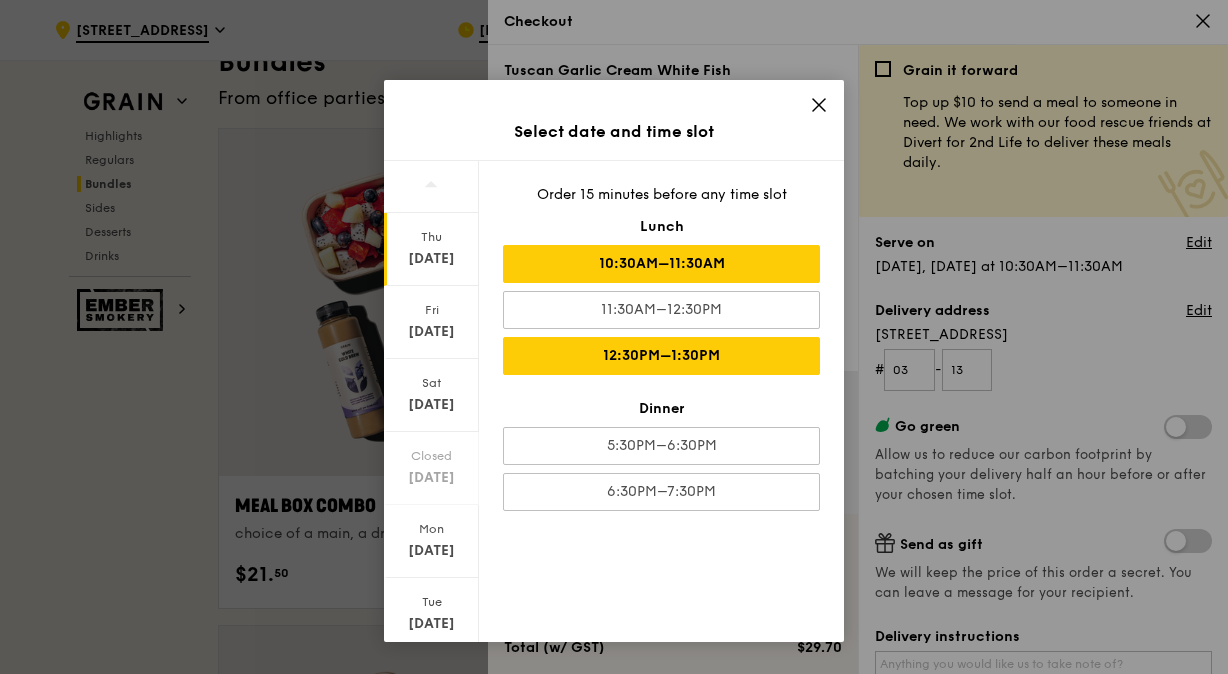 click on "12:30PM–1:30PM" at bounding box center [661, 356] 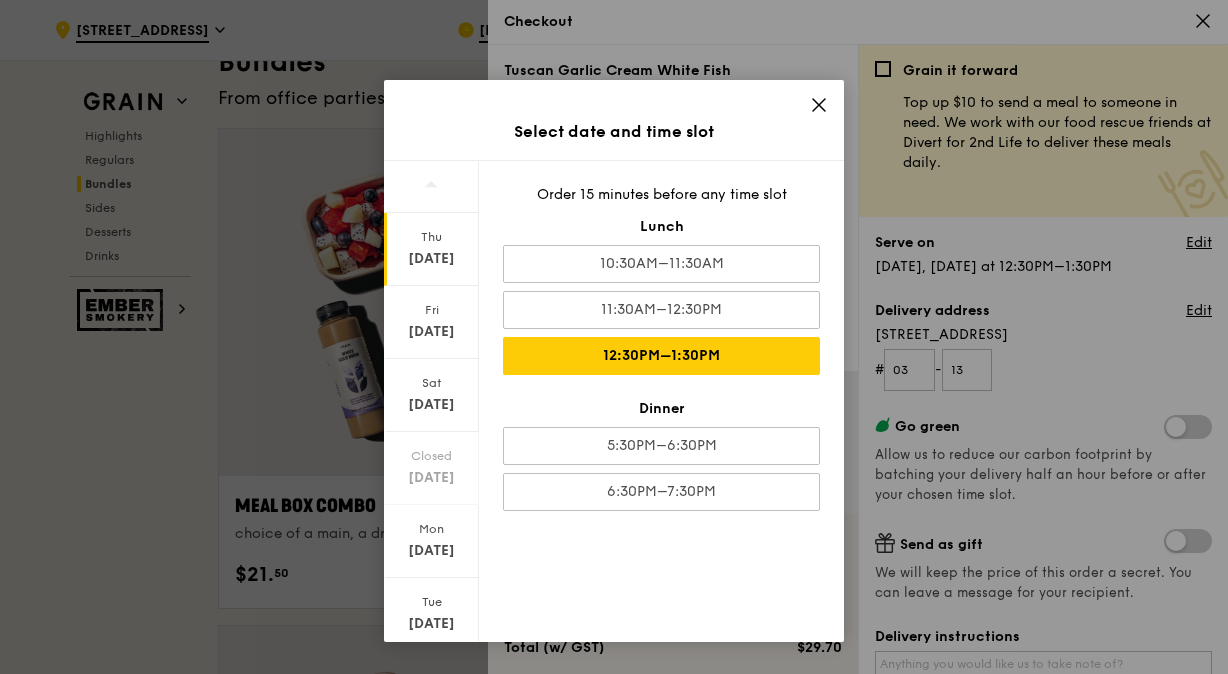 click 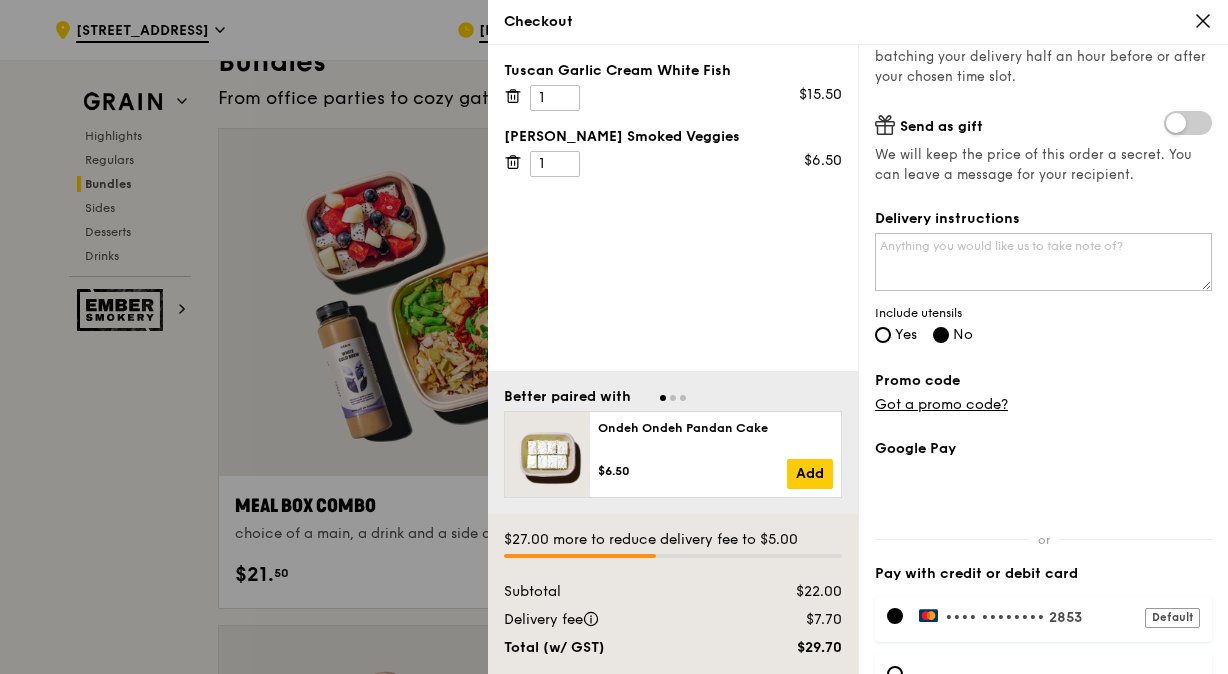 scroll, scrollTop: 533, scrollLeft: 0, axis: vertical 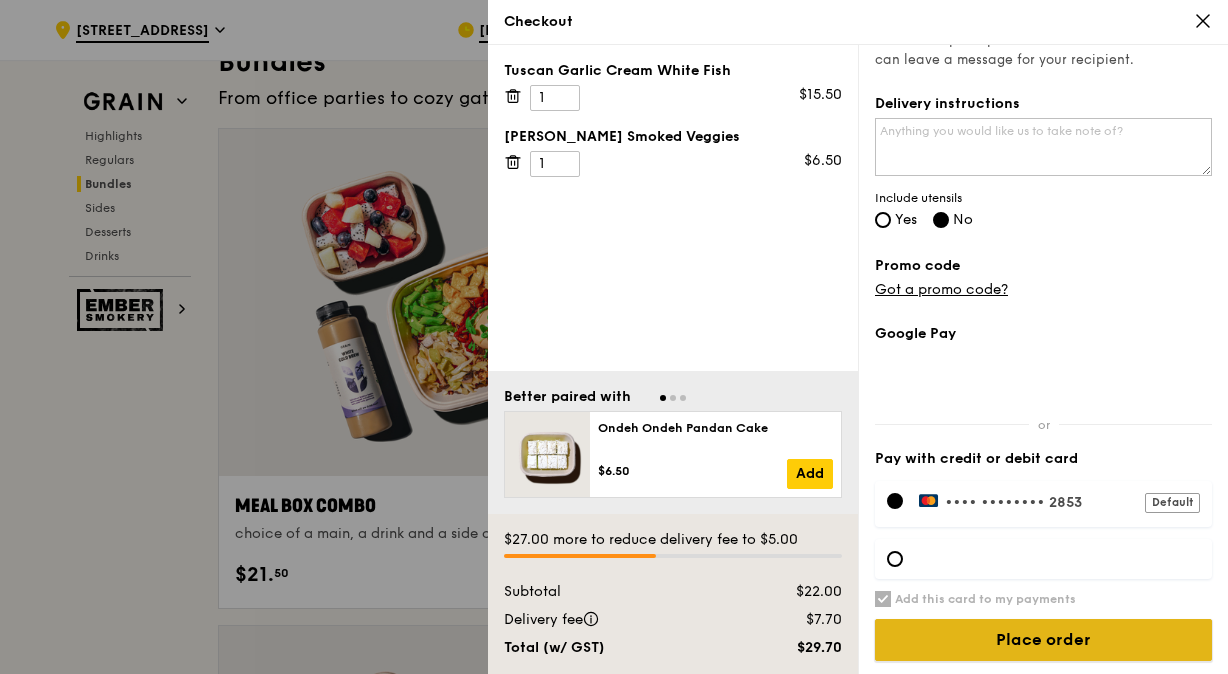 click on "Place order" at bounding box center (1043, 640) 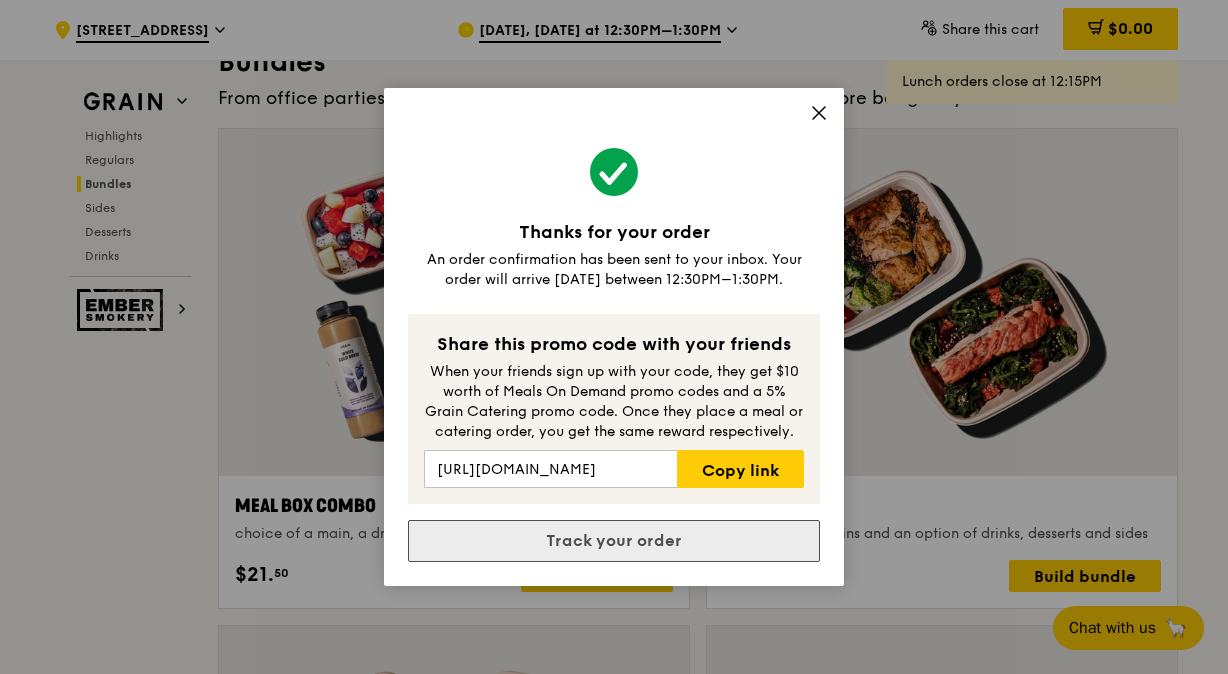 click on "Track your order" at bounding box center [614, 541] 